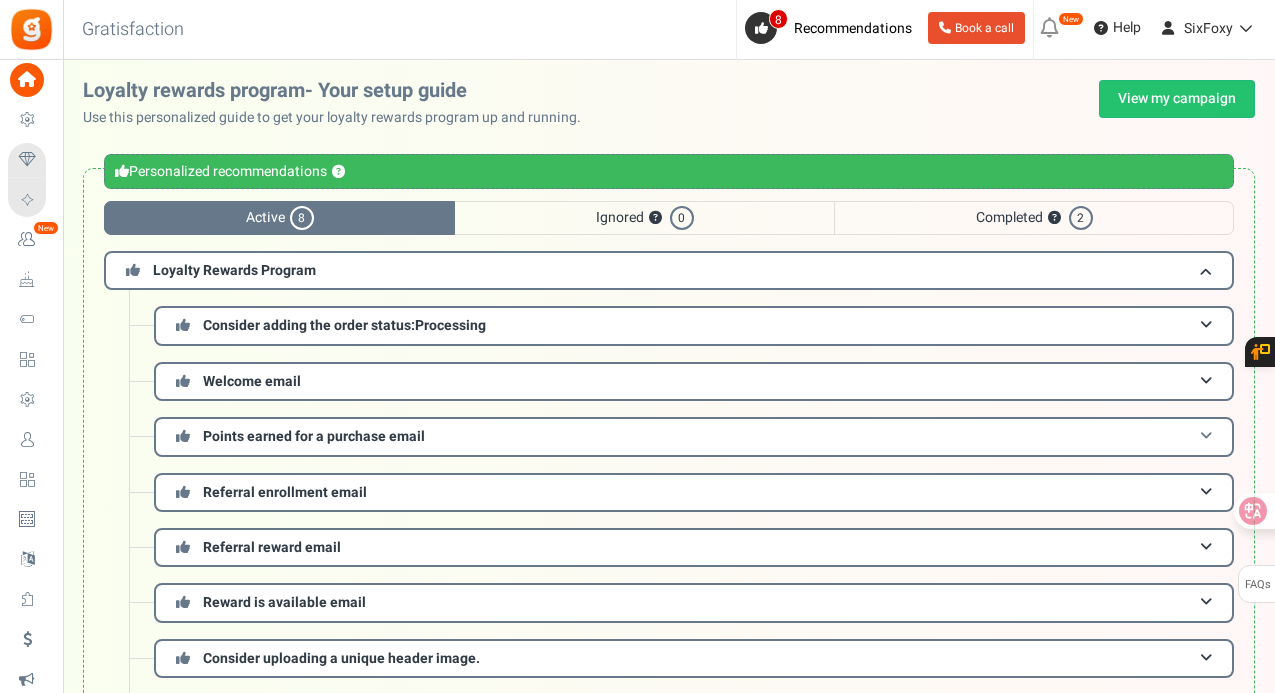 scroll, scrollTop: 0, scrollLeft: 0, axis: both 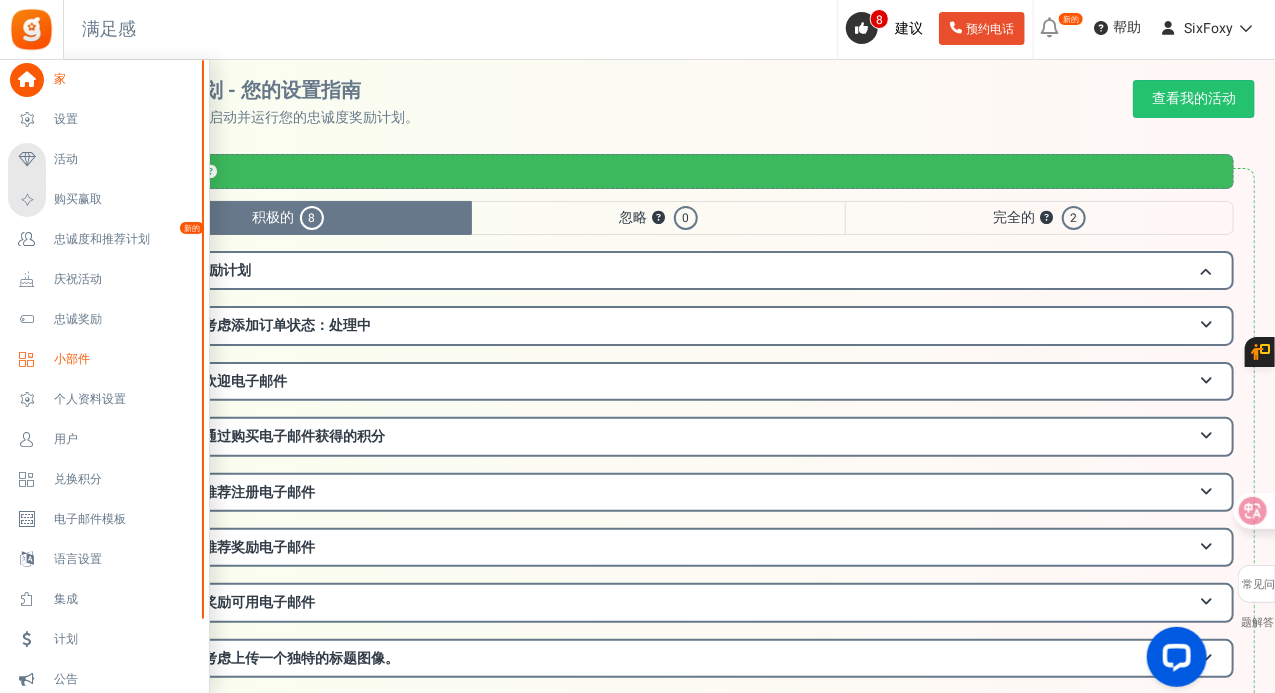 click on "小部件" at bounding box center (104, 360) 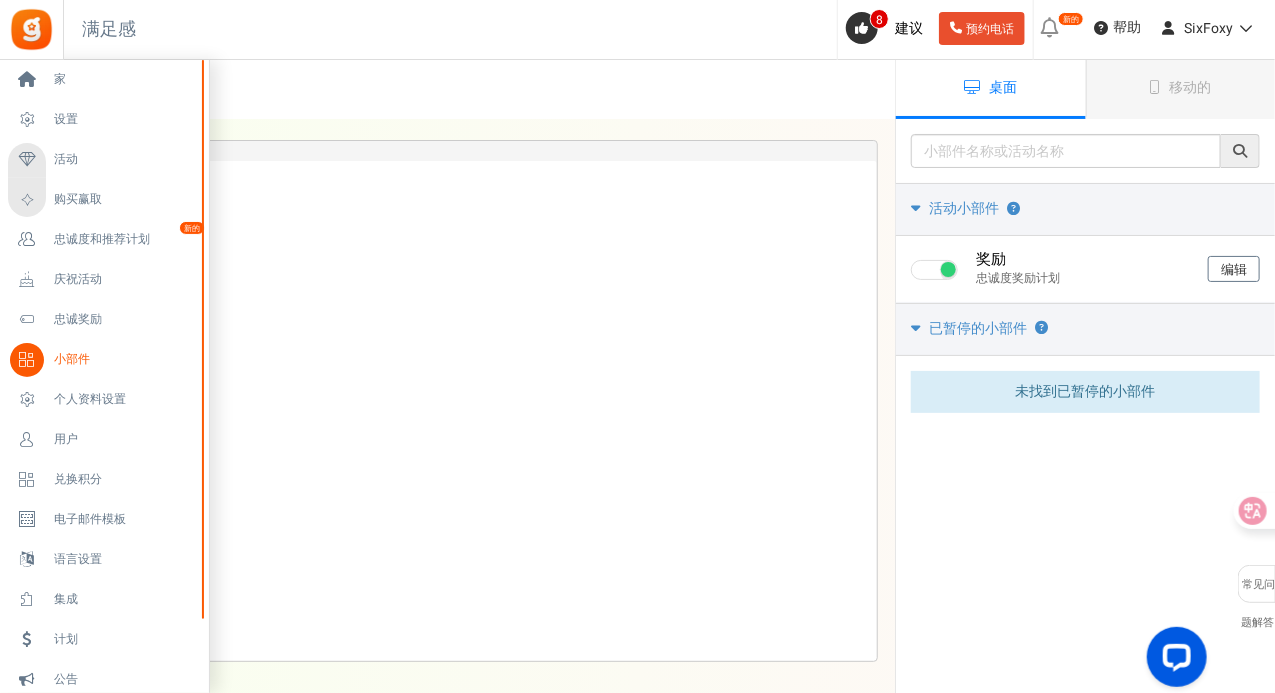 scroll, scrollTop: 0, scrollLeft: 0, axis: both 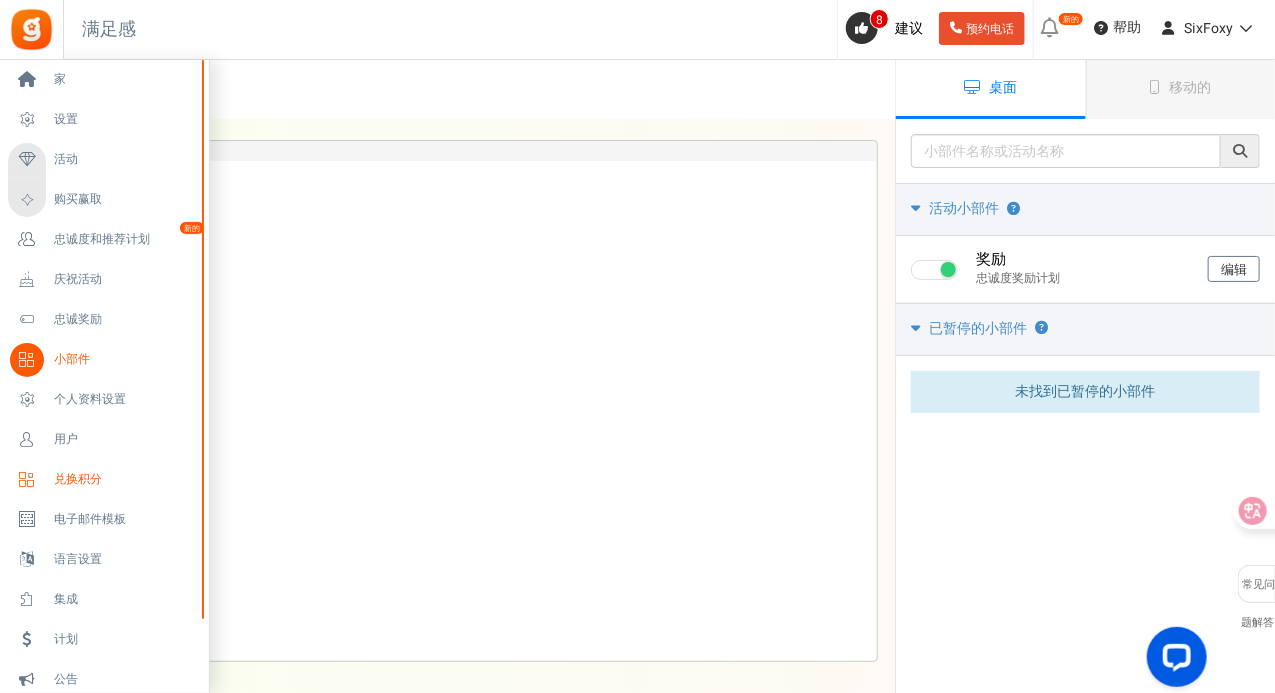 click on "兑换积分" at bounding box center [124, 479] 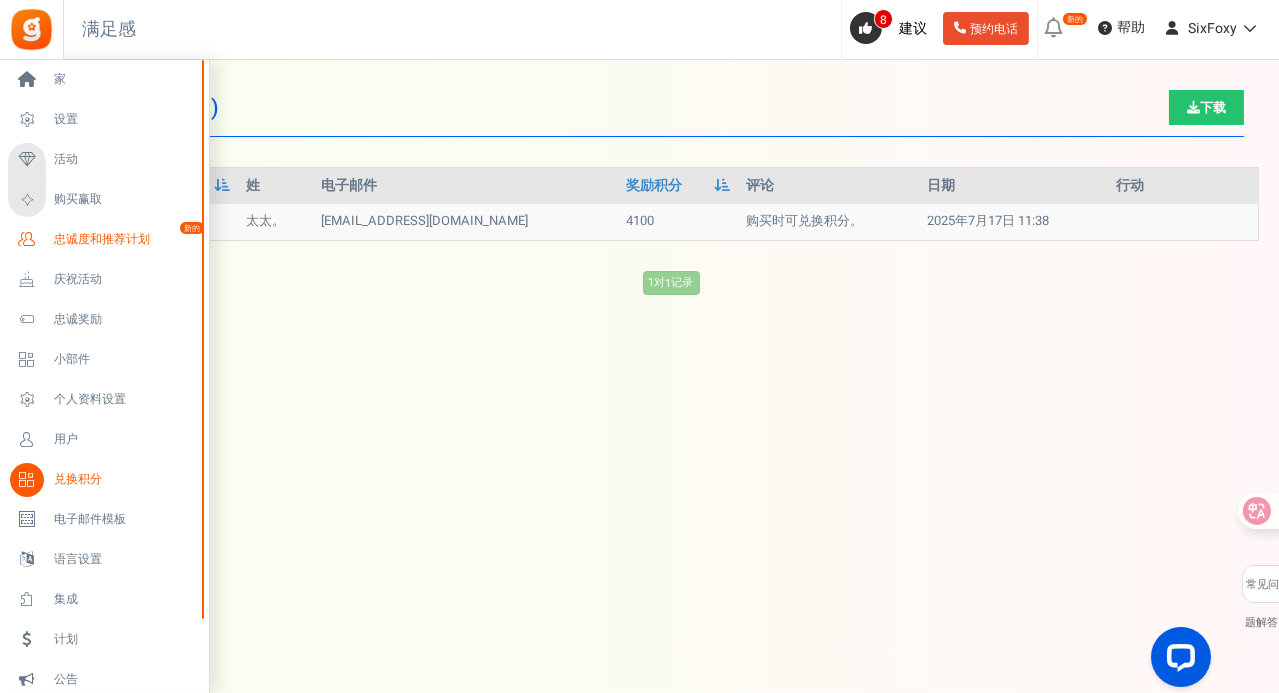 click on "忠诚度和推荐计划   新的" at bounding box center (104, 240) 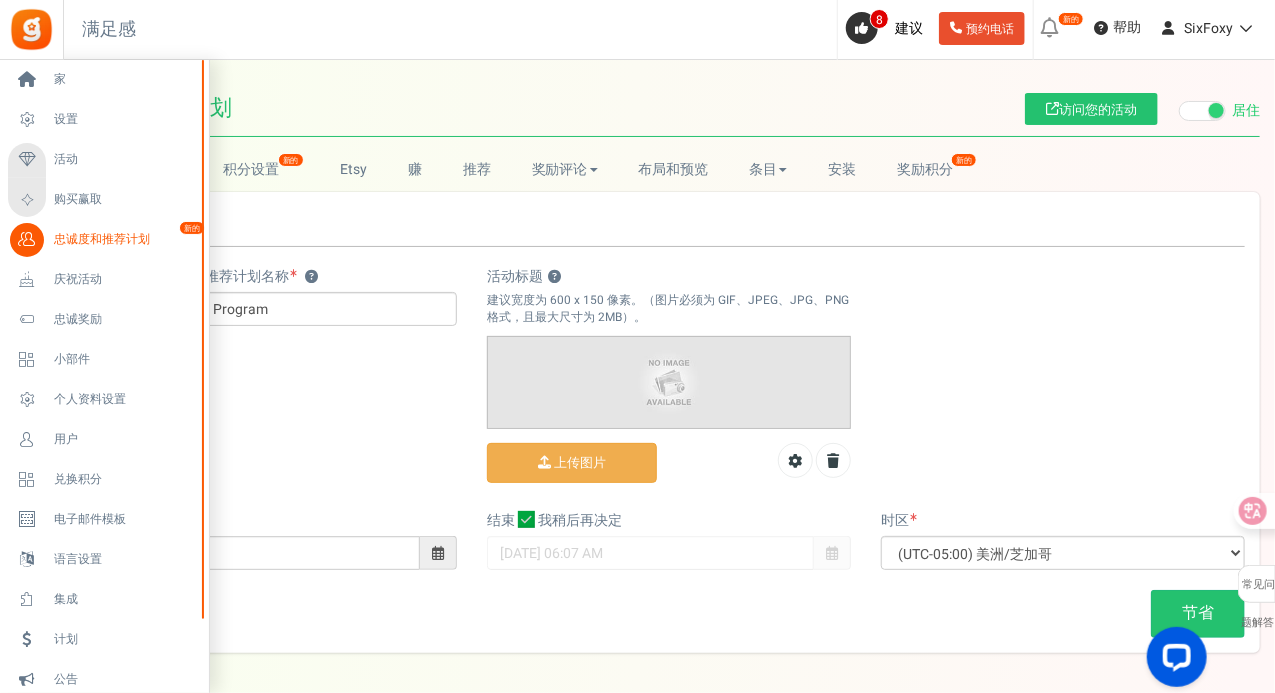 scroll, scrollTop: 0, scrollLeft: 0, axis: both 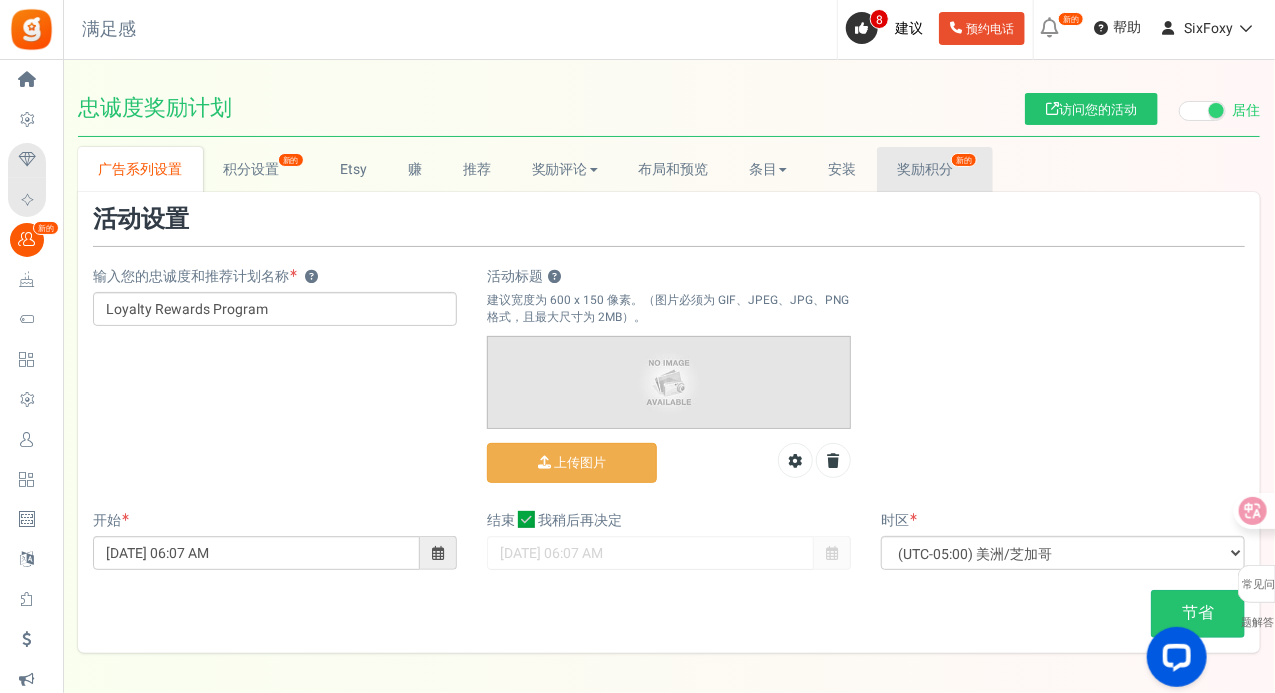 click on "奖励积分" at bounding box center [925, 169] 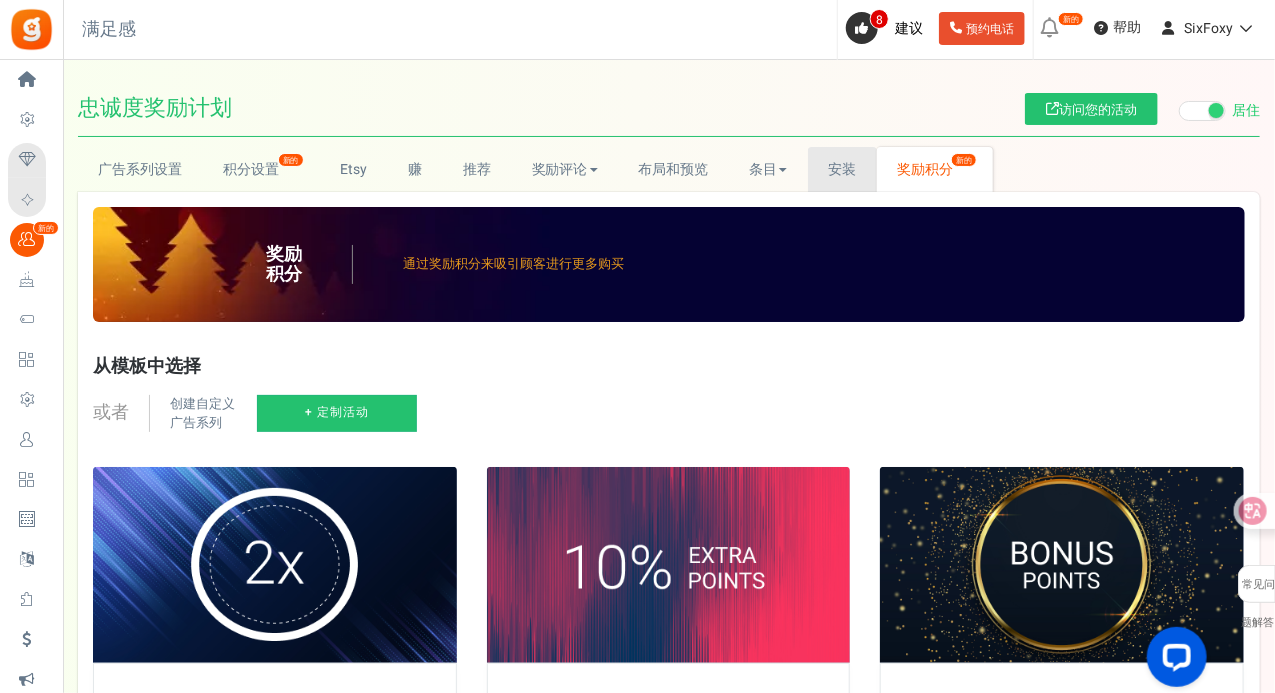 click on "安装" at bounding box center (842, 169) 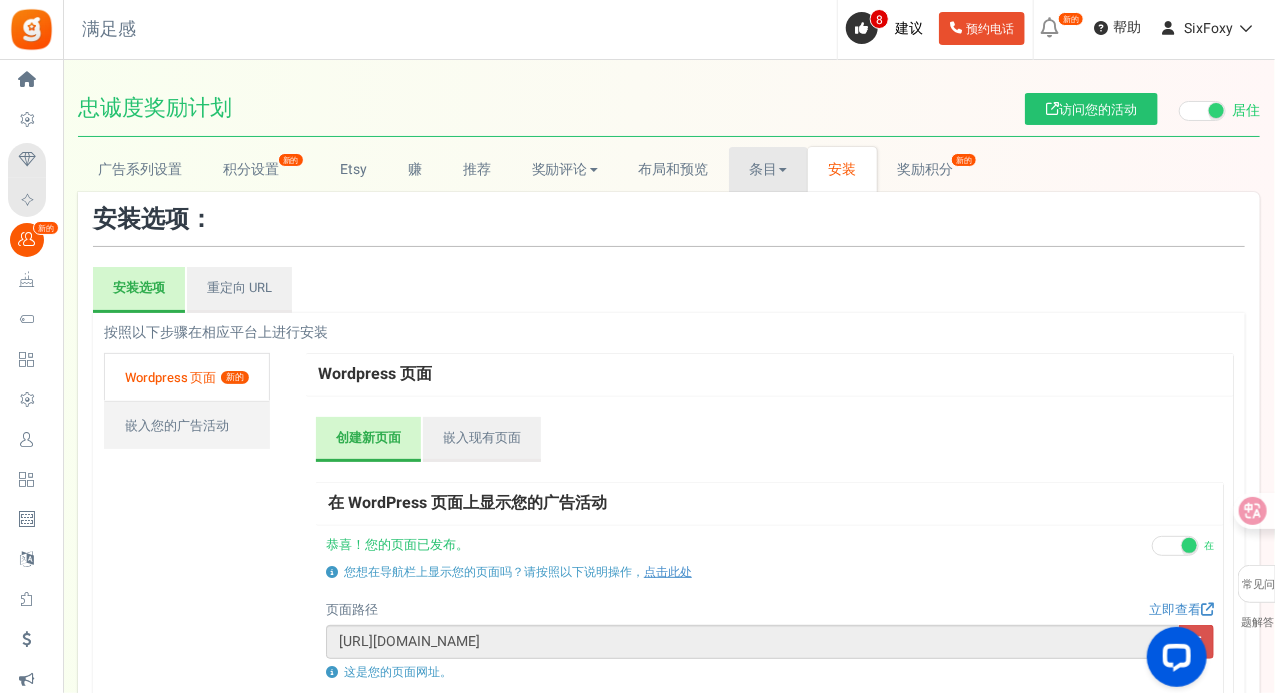 click on "条目" at bounding box center [763, 169] 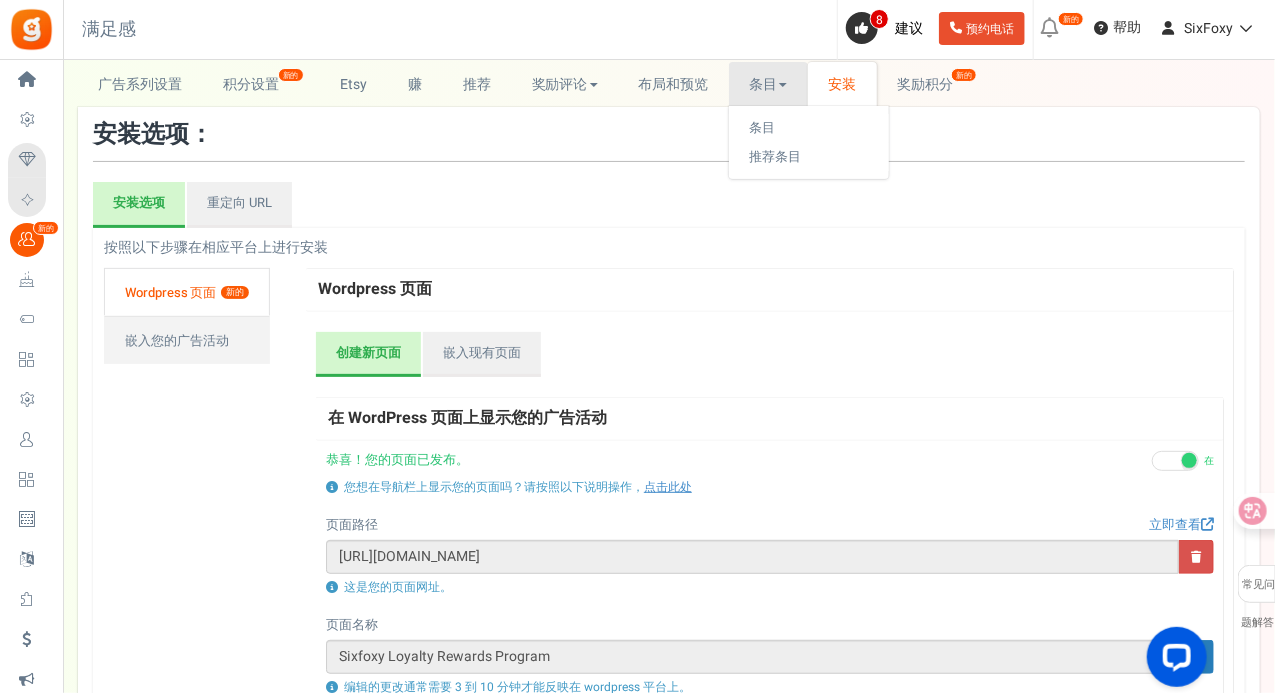 scroll, scrollTop: 0, scrollLeft: 0, axis: both 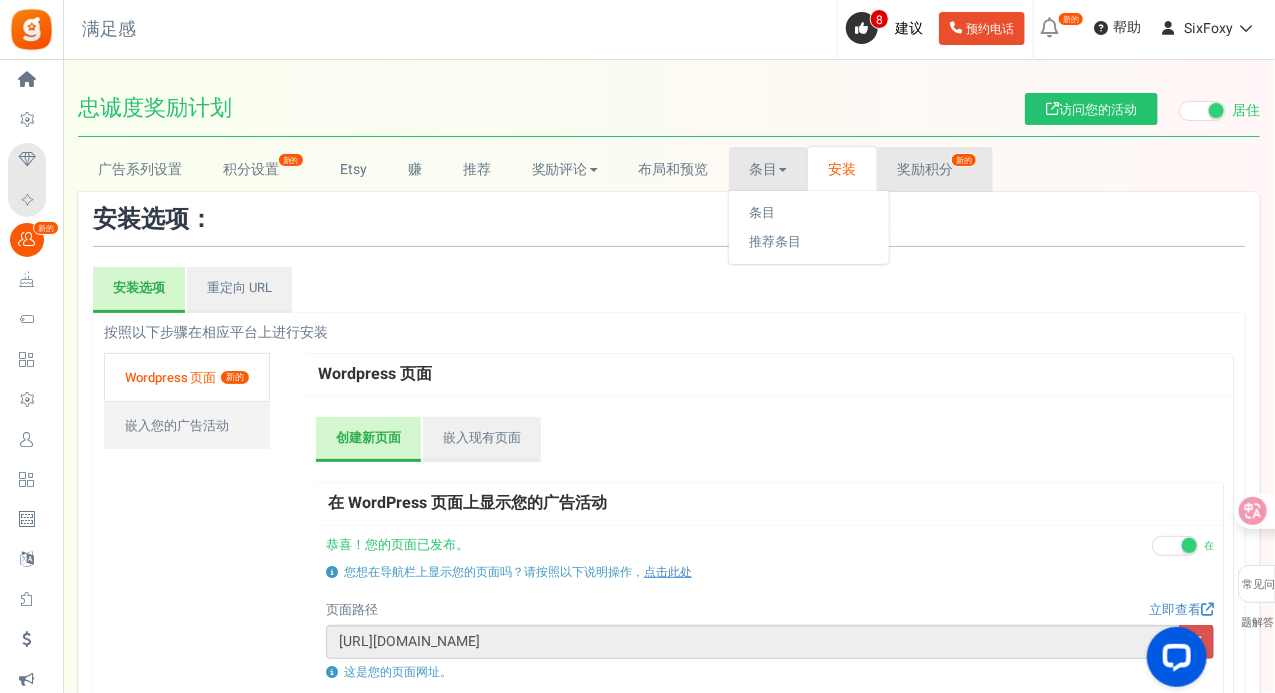 click on "奖励积分
新的" at bounding box center (935, 169) 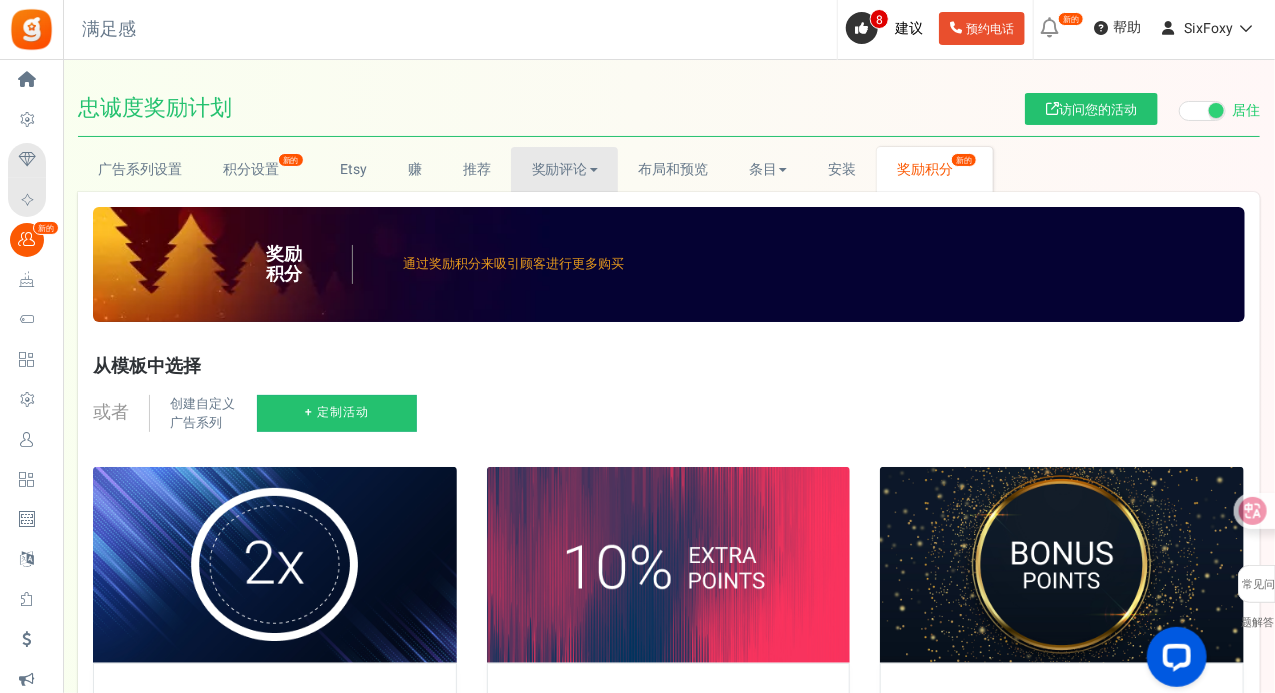 click on "奖励评论" at bounding box center [560, 169] 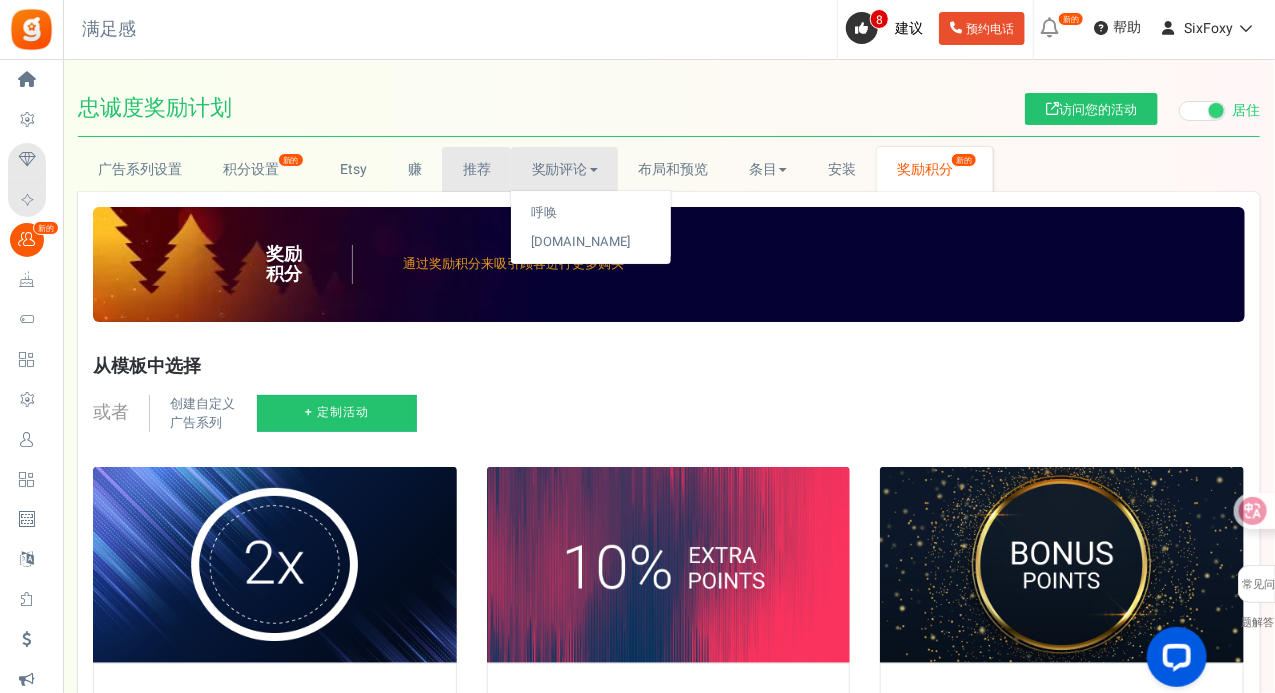 click on "推荐" at bounding box center [477, 169] 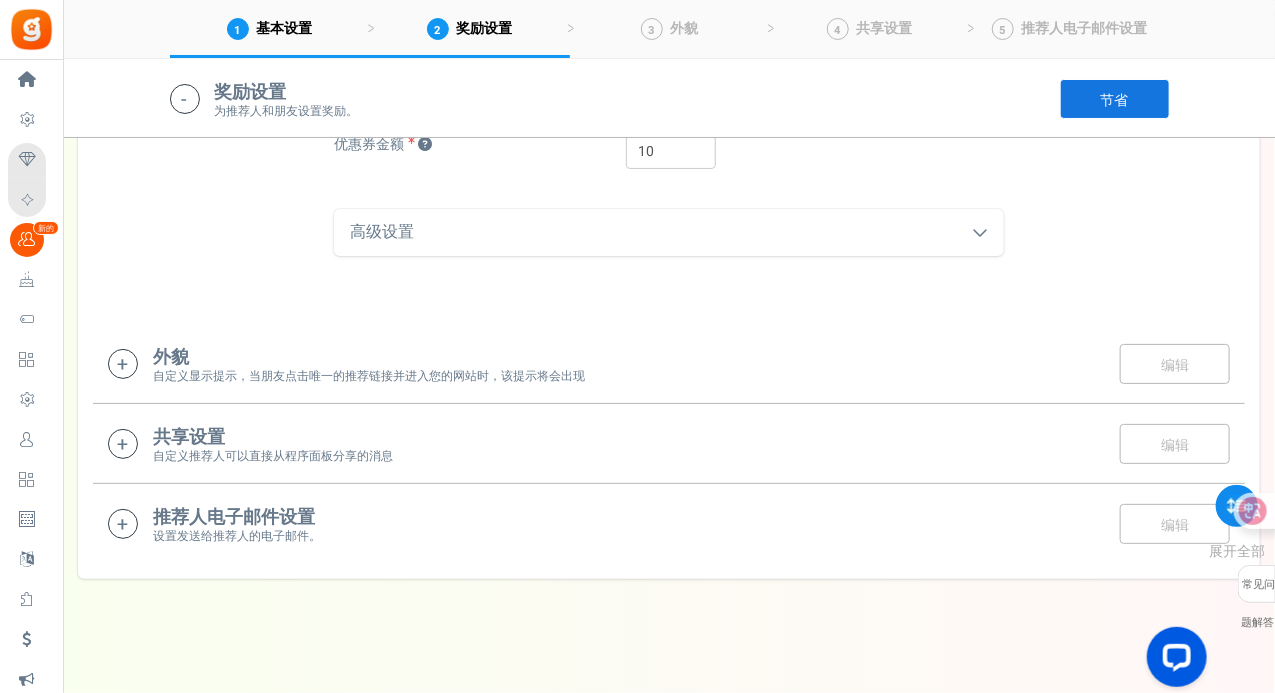 scroll, scrollTop: 952, scrollLeft: 0, axis: vertical 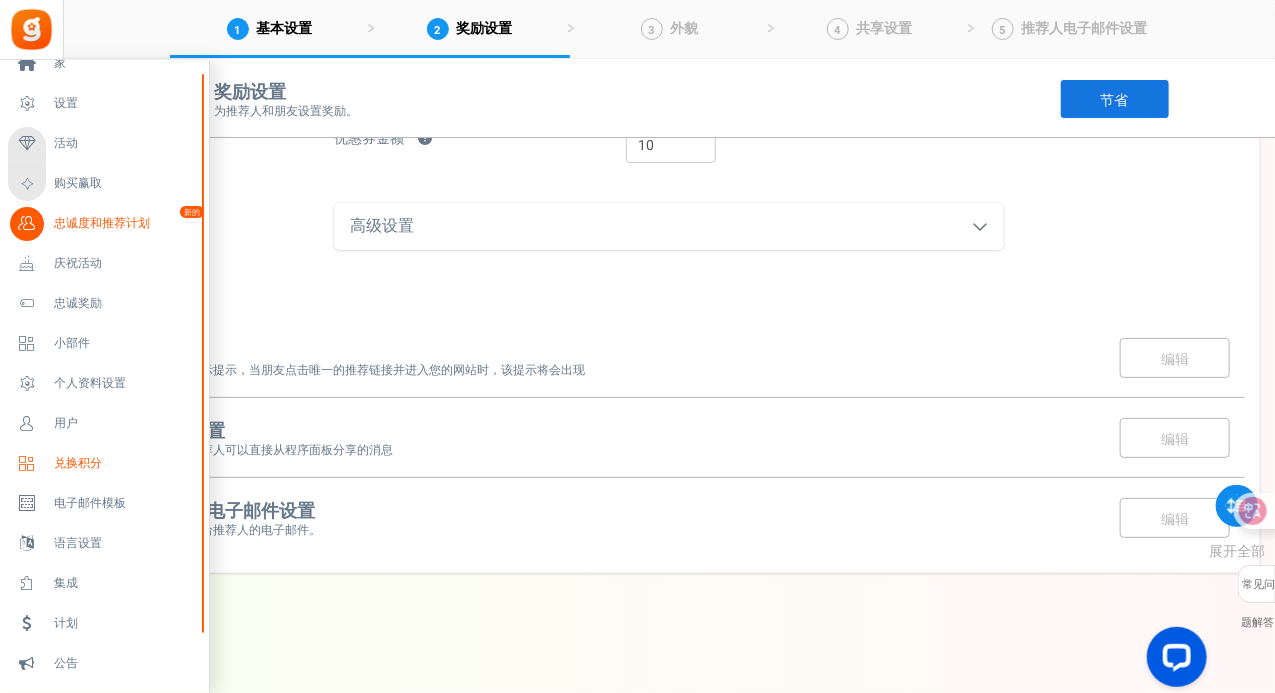 click on "兑换积分" at bounding box center (104, 464) 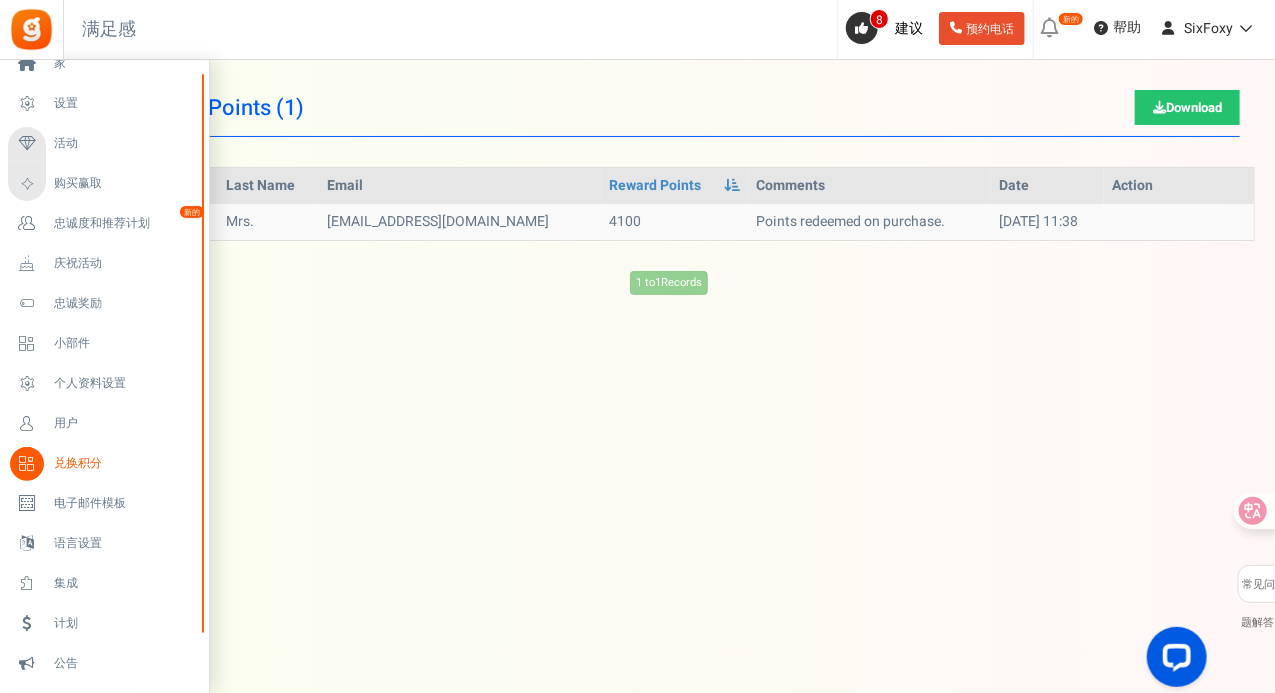 scroll, scrollTop: 0, scrollLeft: 0, axis: both 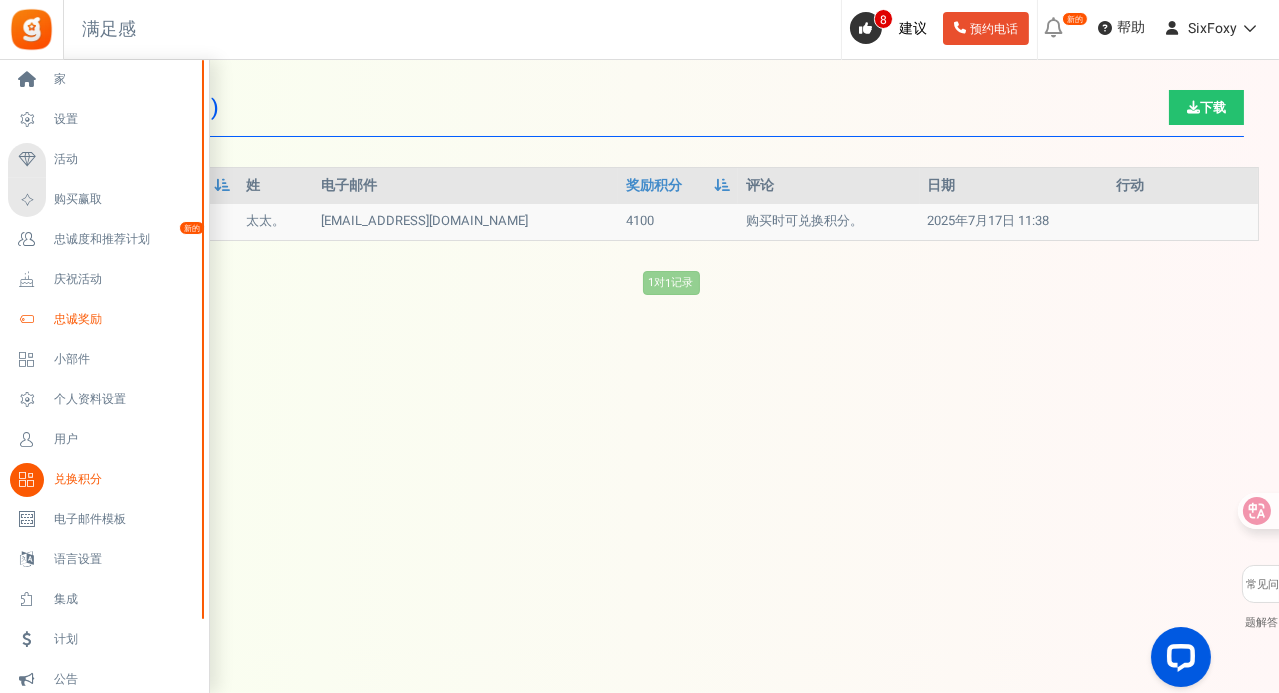 click on "忠诚奖励" at bounding box center (104, 320) 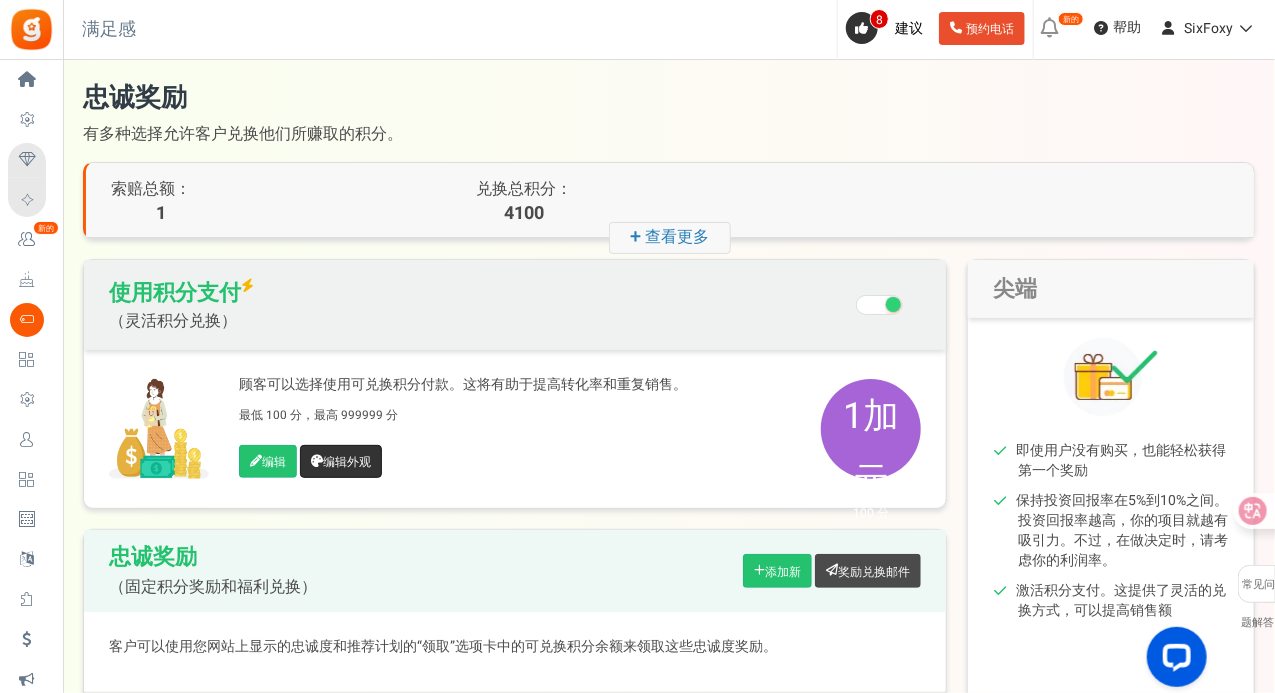 click on "编辑外观" at bounding box center (341, 461) 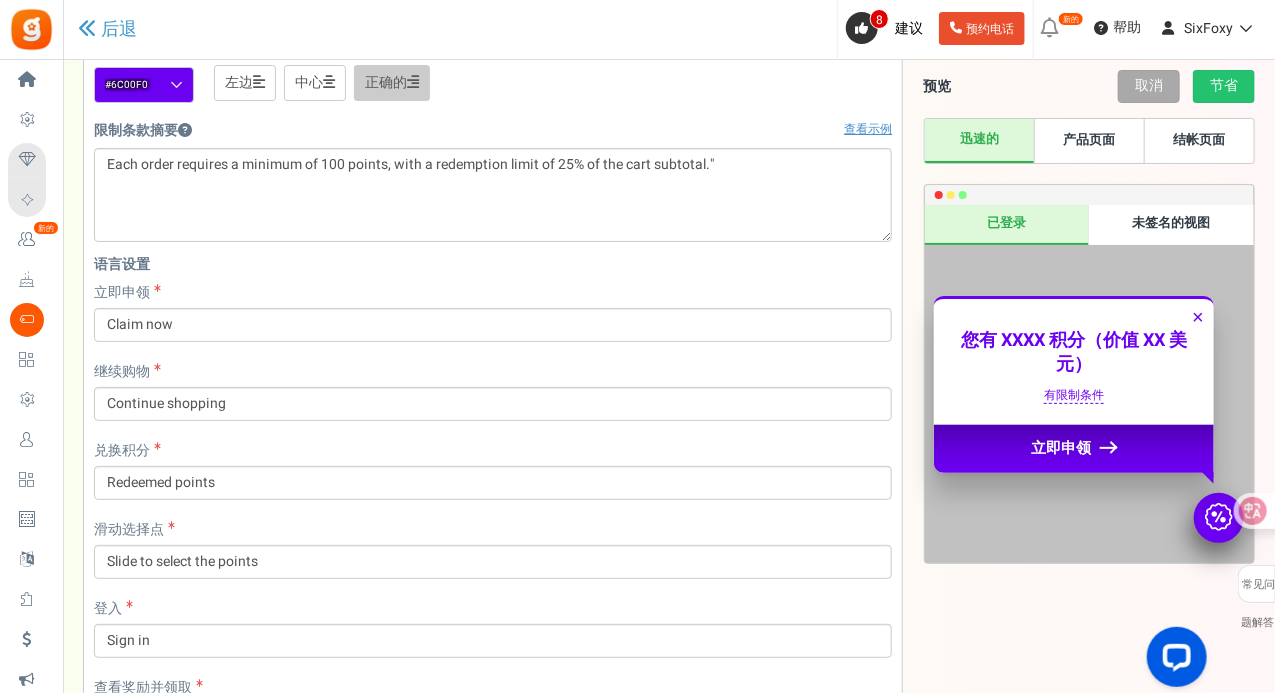 scroll, scrollTop: 0, scrollLeft: 0, axis: both 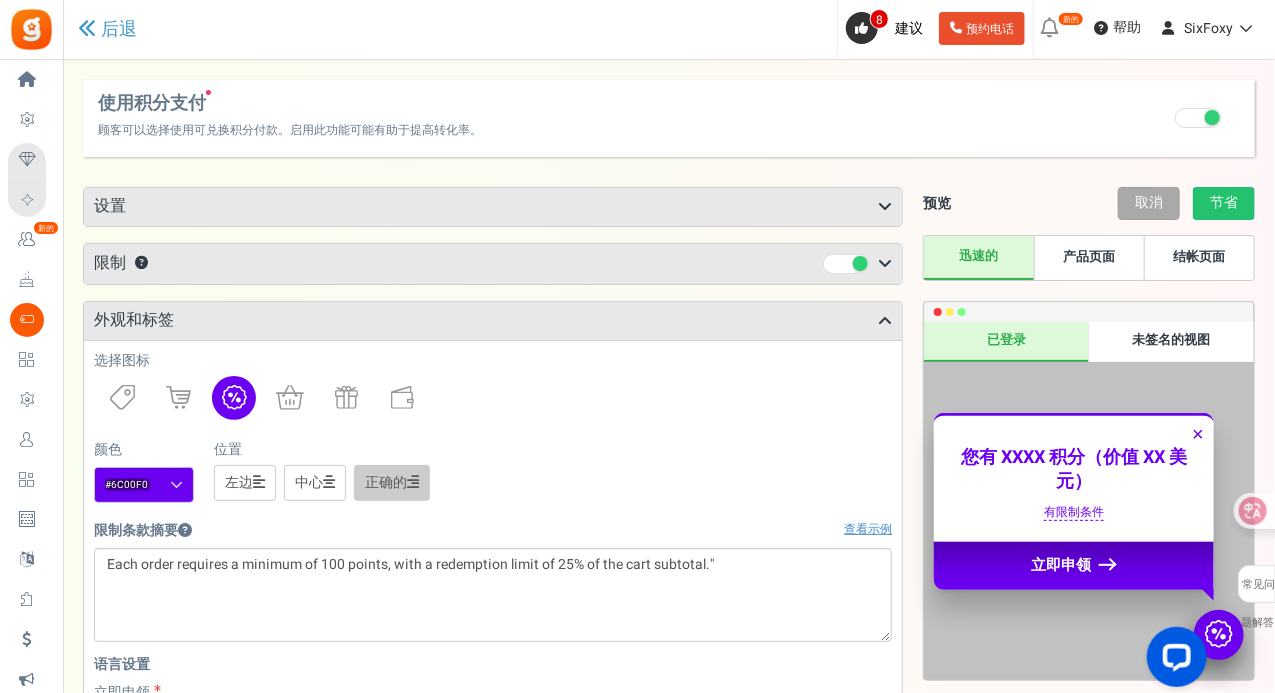 click on "中心" at bounding box center (309, 482) 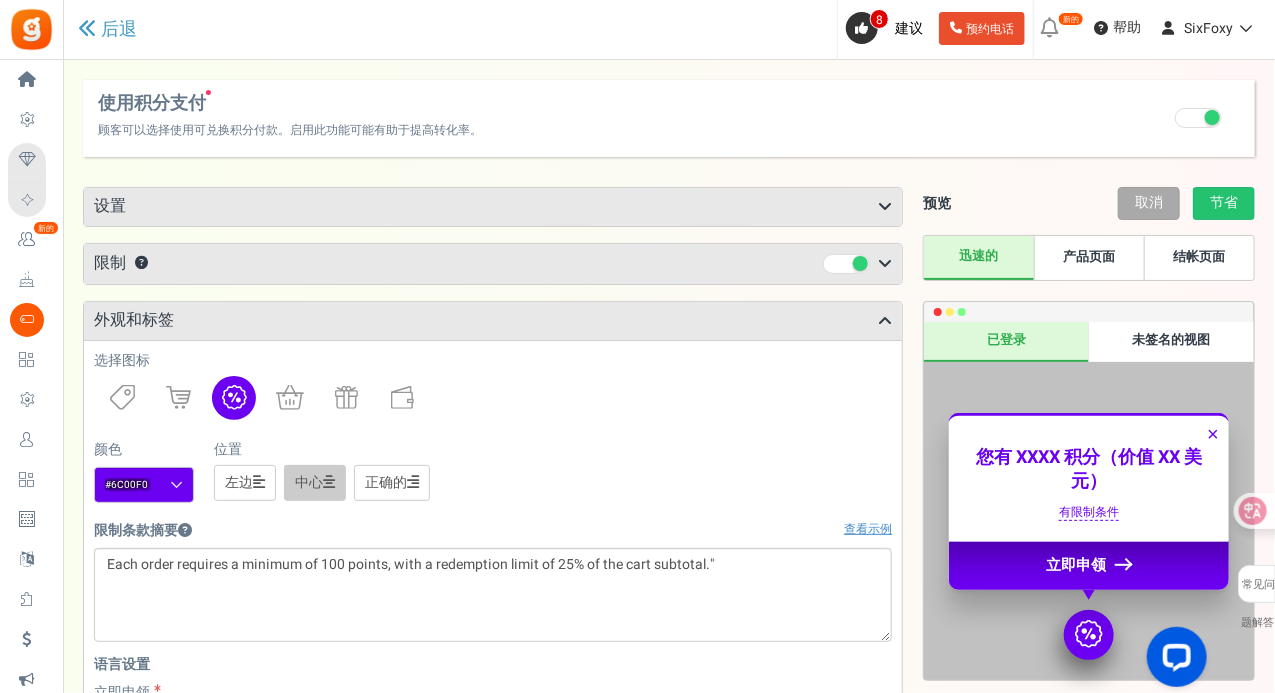 click on "正确的" at bounding box center [392, 483] 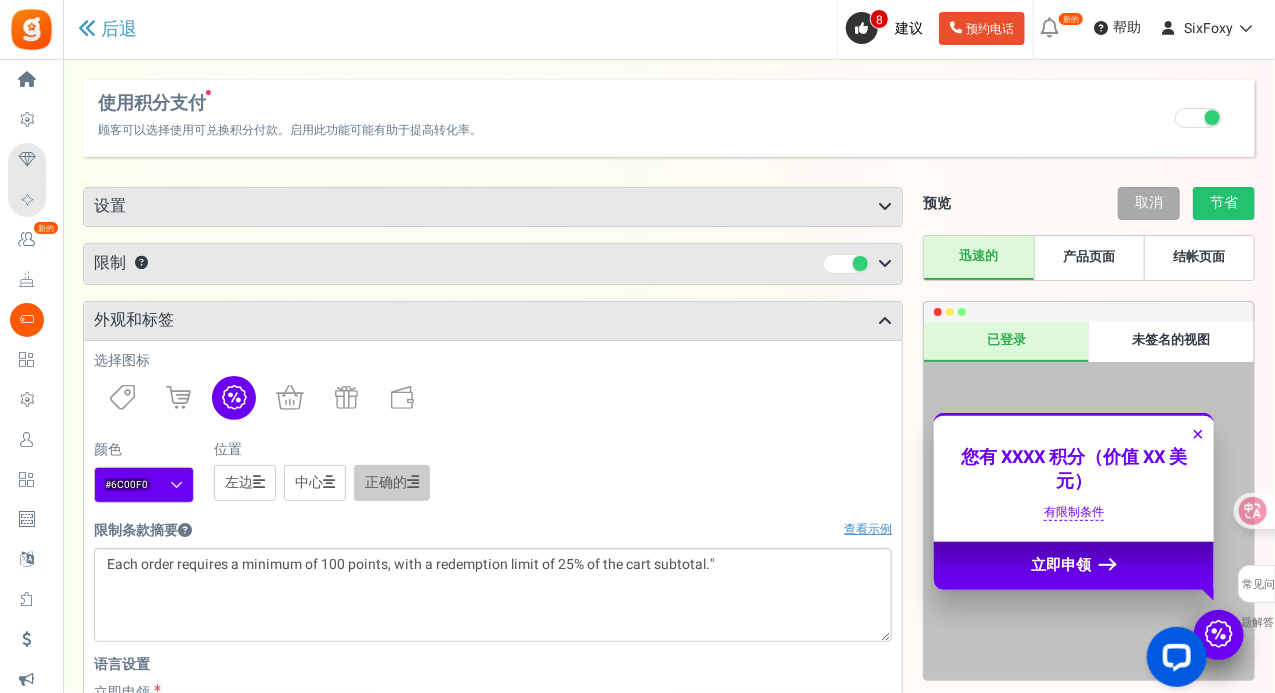 click at bounding box center [259, 482] 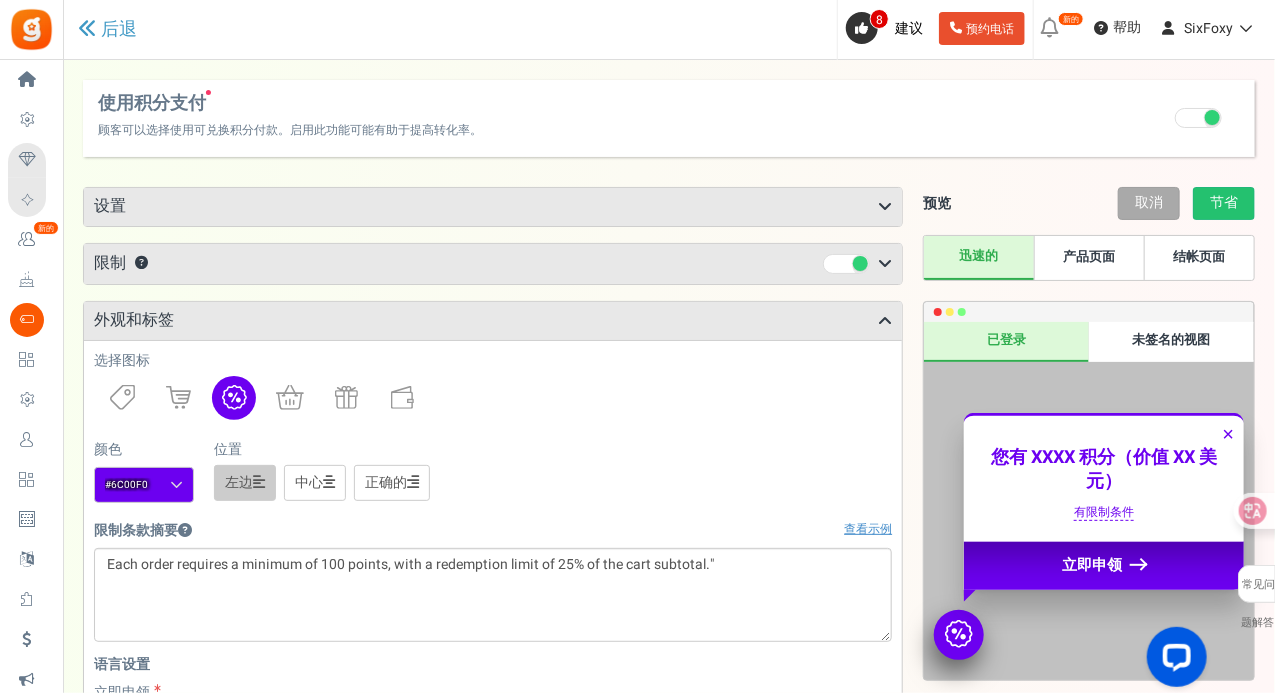 click on "正确的" at bounding box center (386, 482) 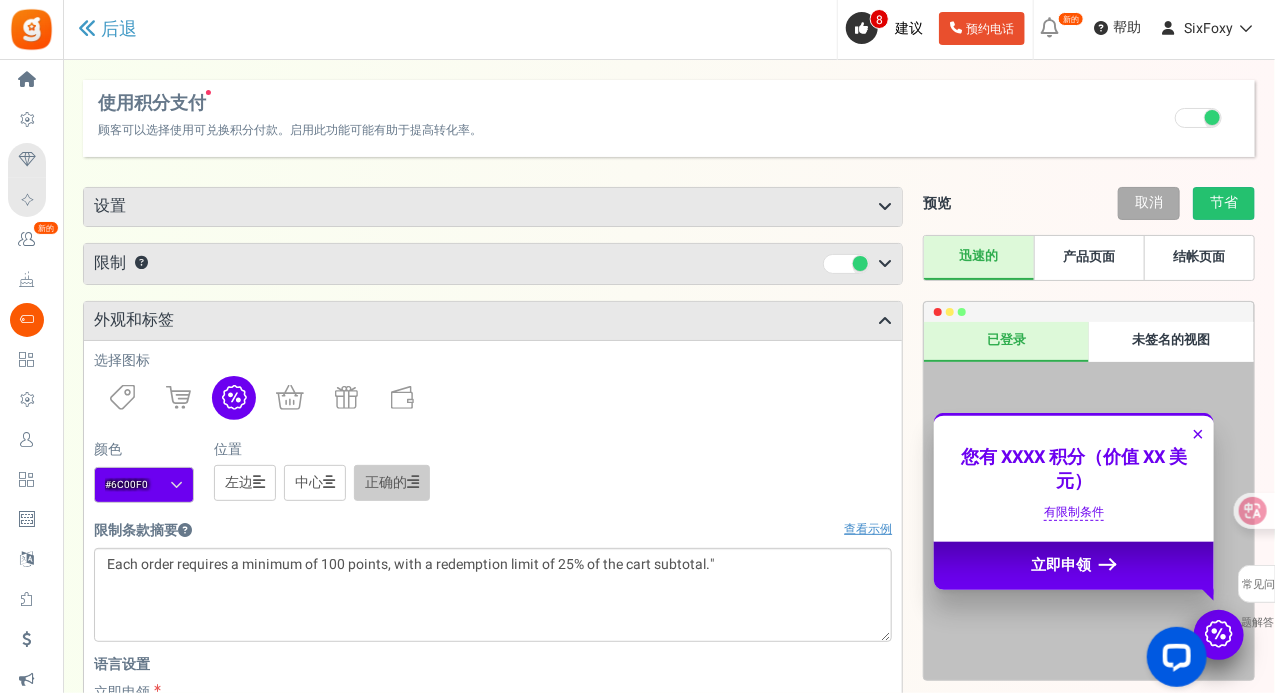 click on "积分模式
受到推崇的
选择此项可能会减少参与
允许顾客在结账时直接使用积分。理想情况下，使用此选项可以更快地兑换和转换。
优惠券模式
顾客可以先领取优惠券来使用积分。 请点击此处 100" at bounding box center [493, 838] 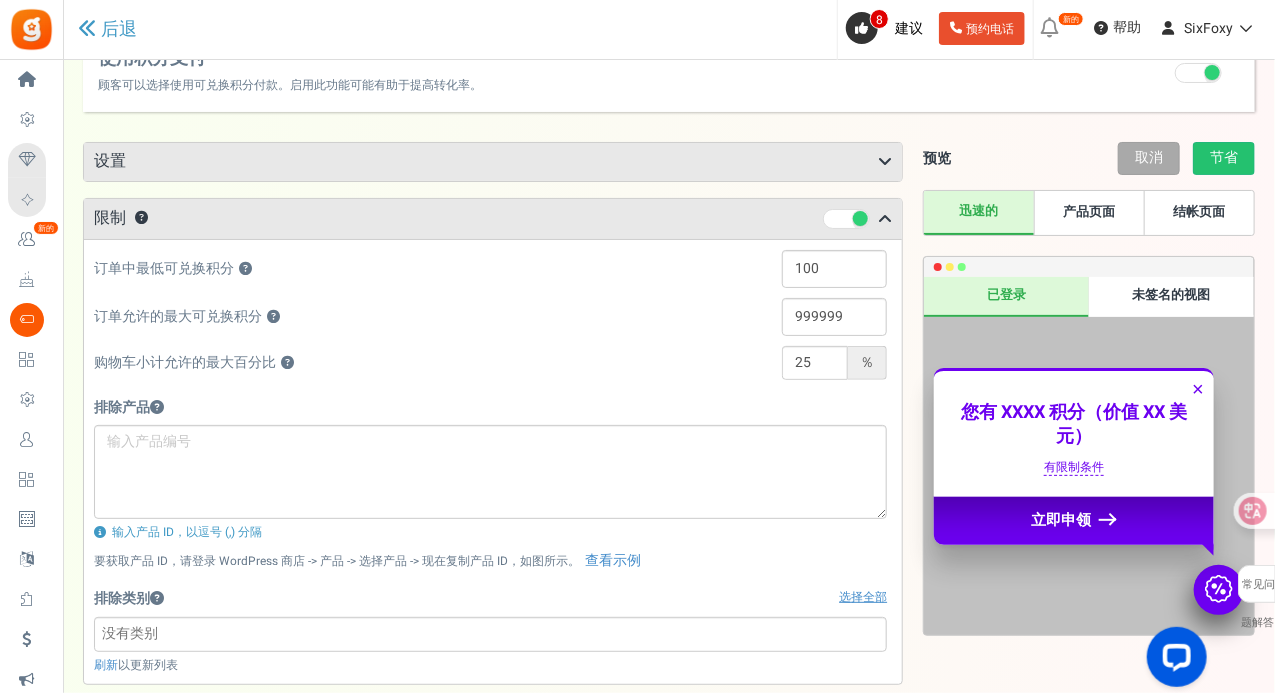 scroll, scrollTop: 0, scrollLeft: 0, axis: both 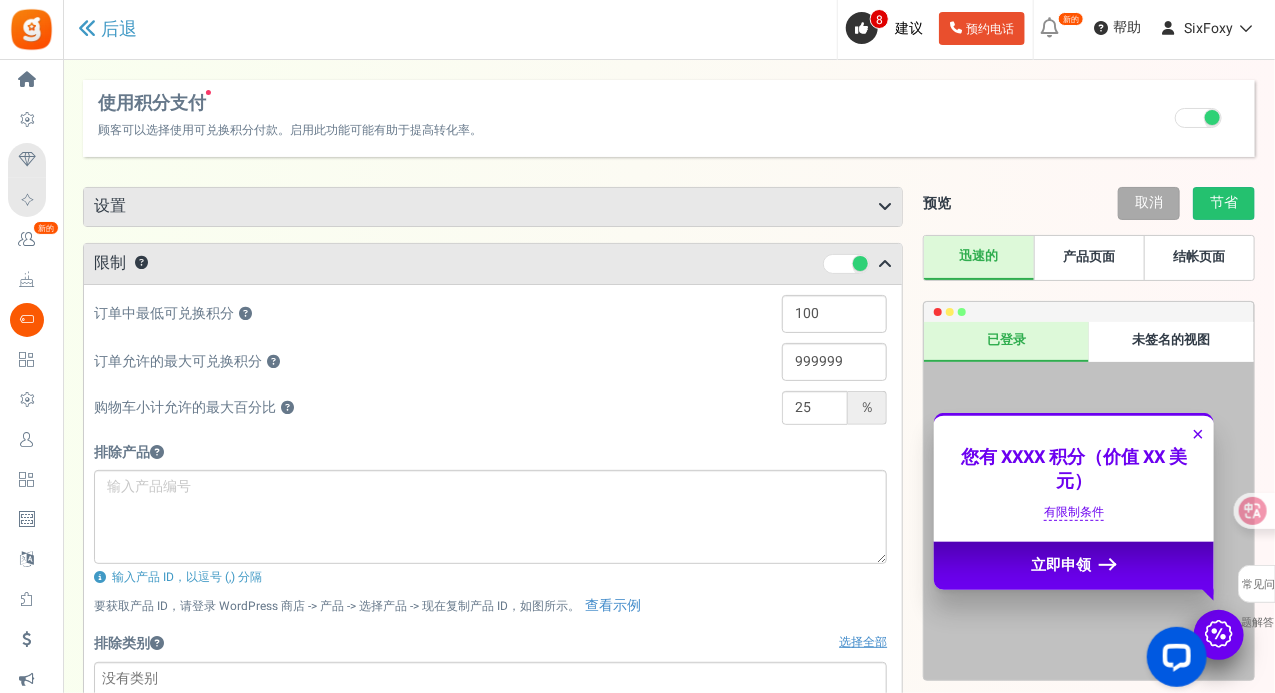 click on "设置" at bounding box center [493, 207] 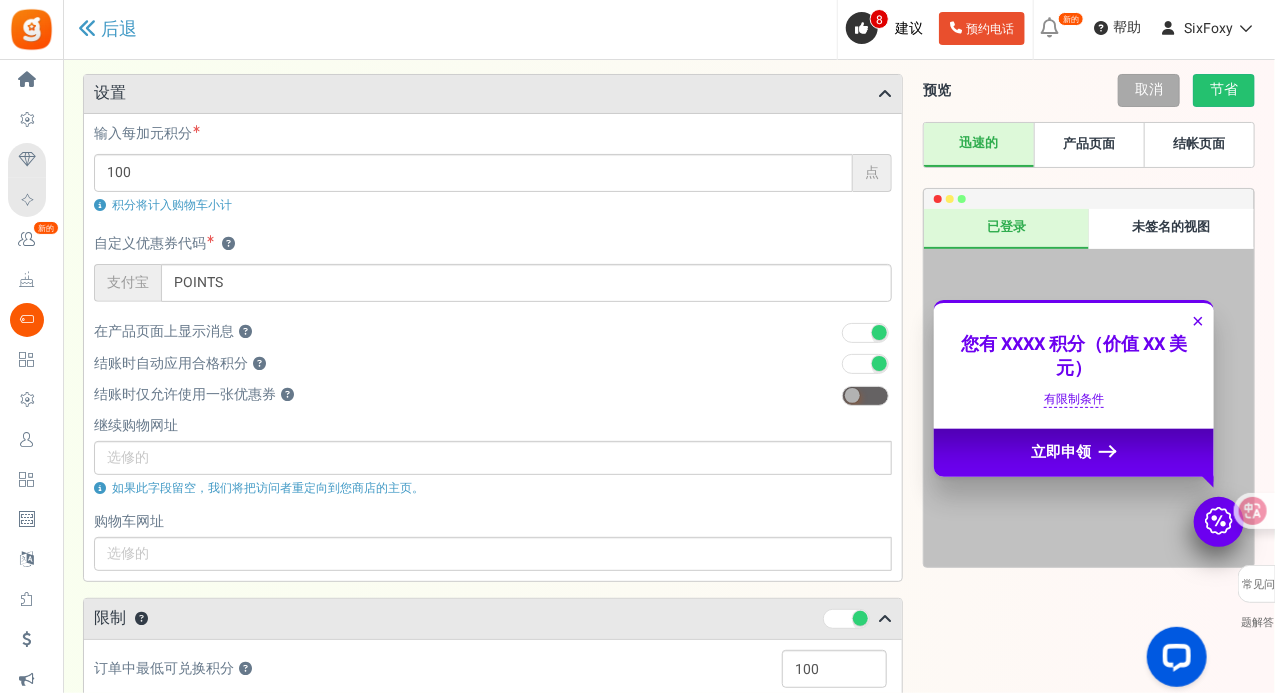 scroll, scrollTop: 0, scrollLeft: 0, axis: both 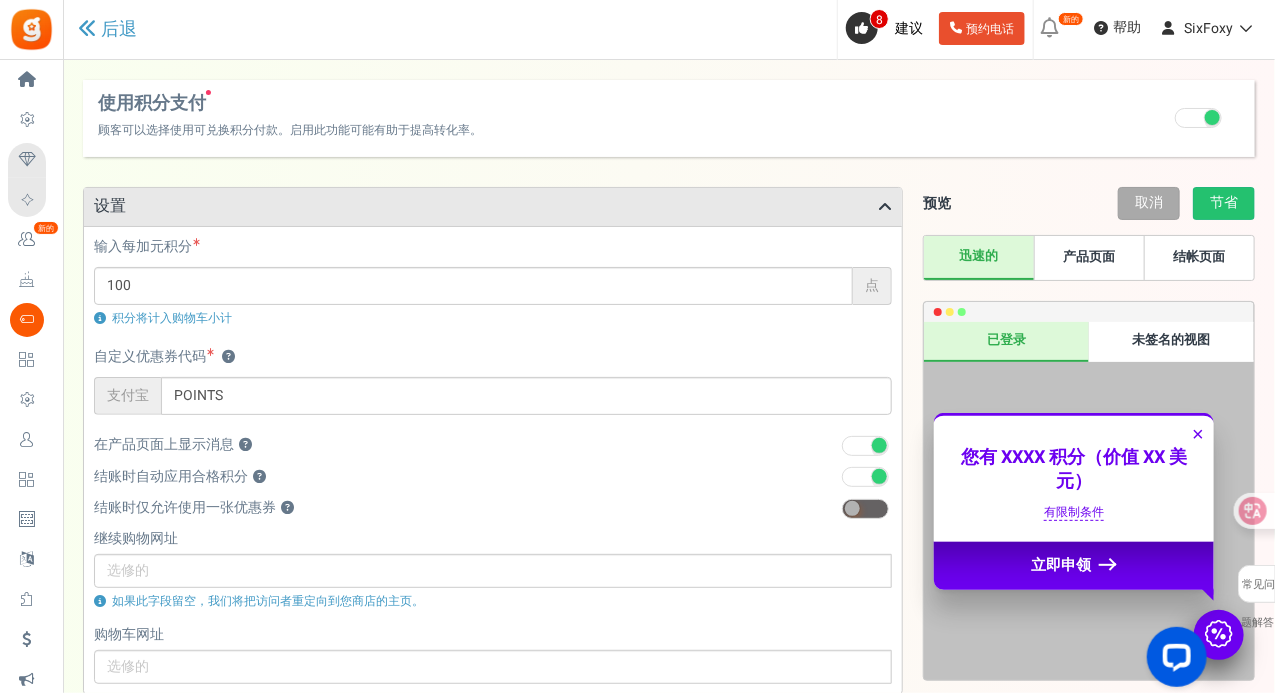 click on "使用积分支付" at bounding box center [152, 103] 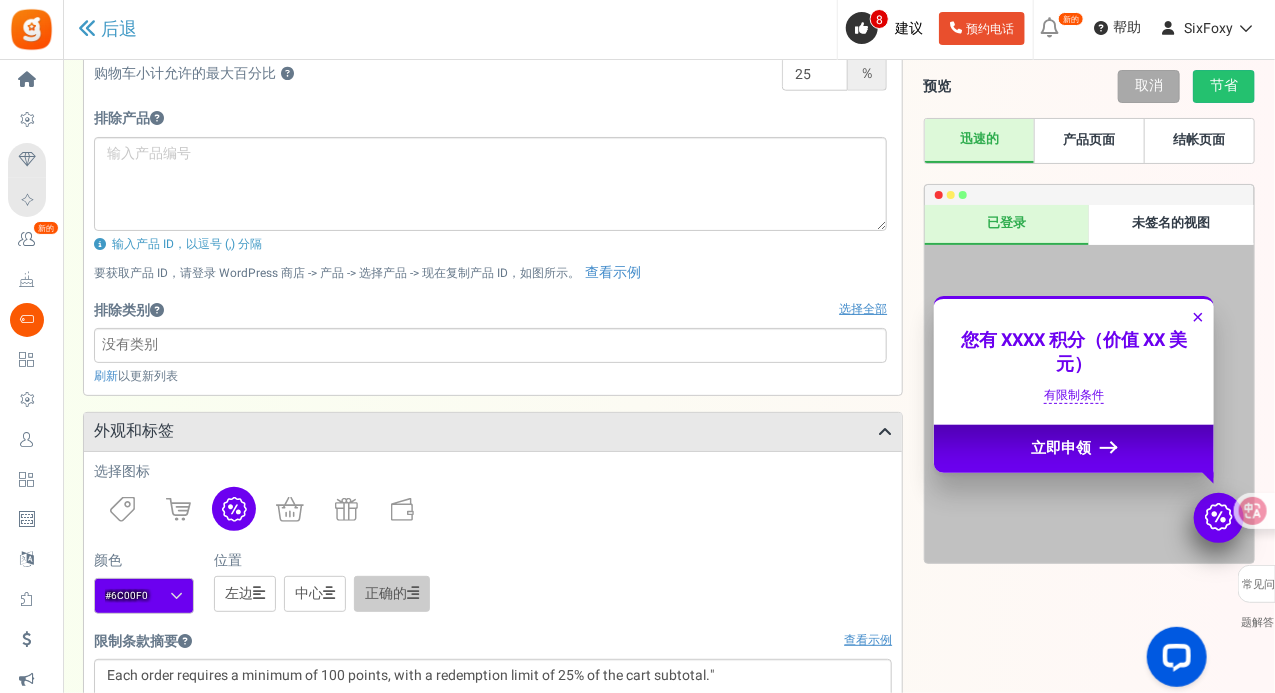 scroll, scrollTop: 900, scrollLeft: 0, axis: vertical 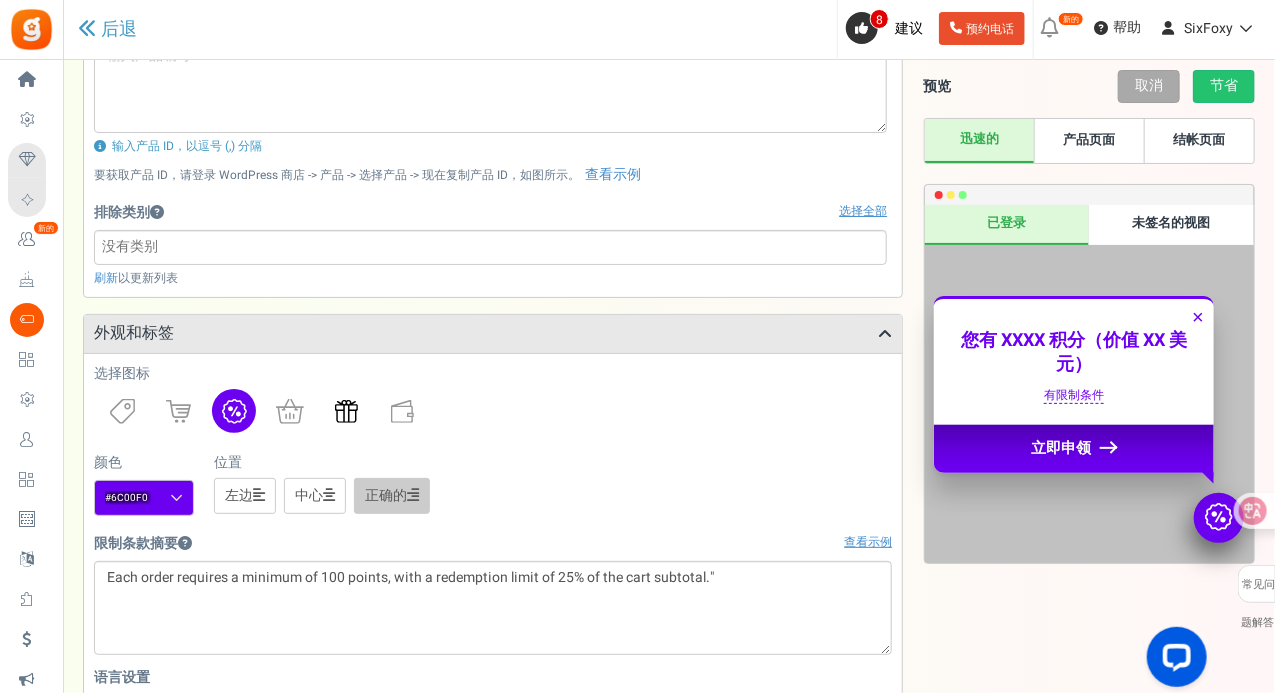 click at bounding box center [346, 411] 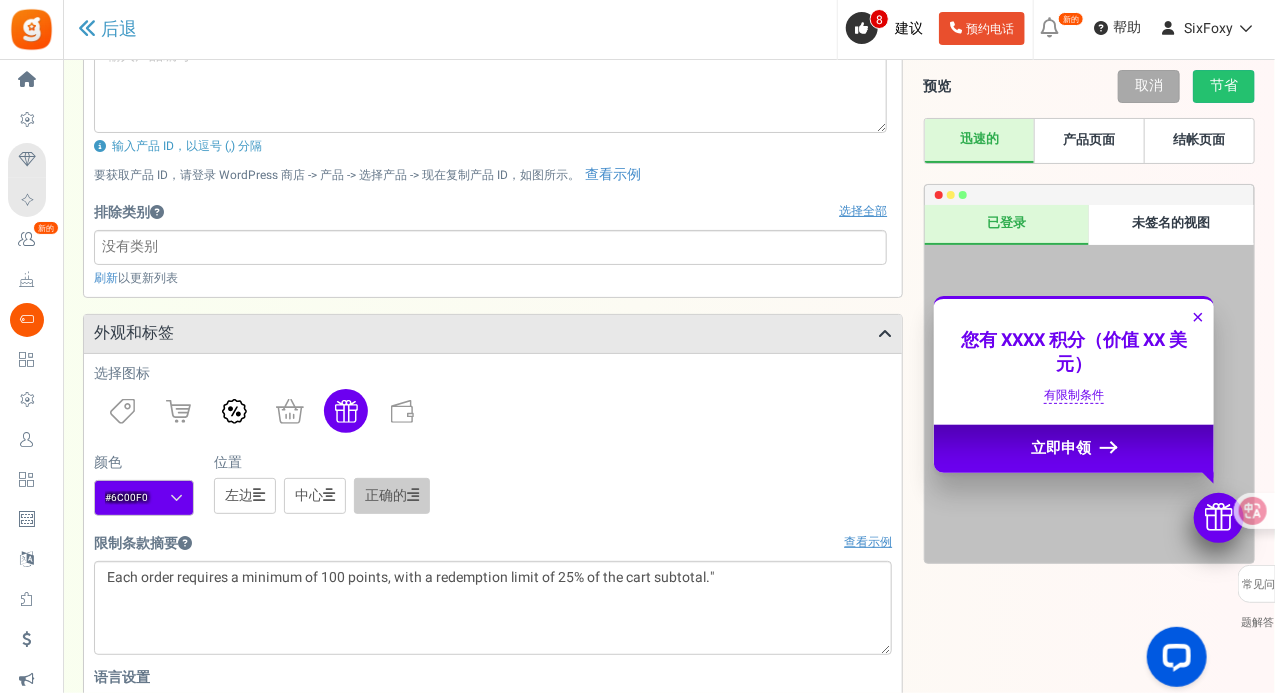 click at bounding box center [234, 411] 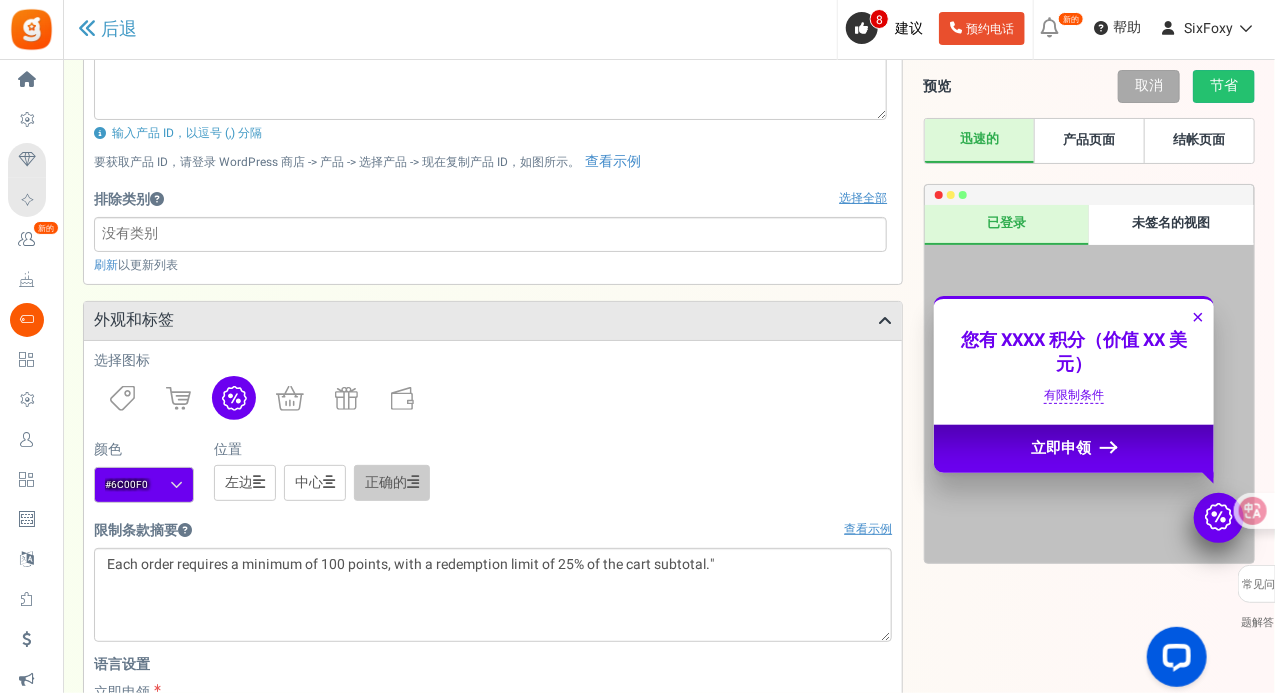 scroll, scrollTop: 1013, scrollLeft: 0, axis: vertical 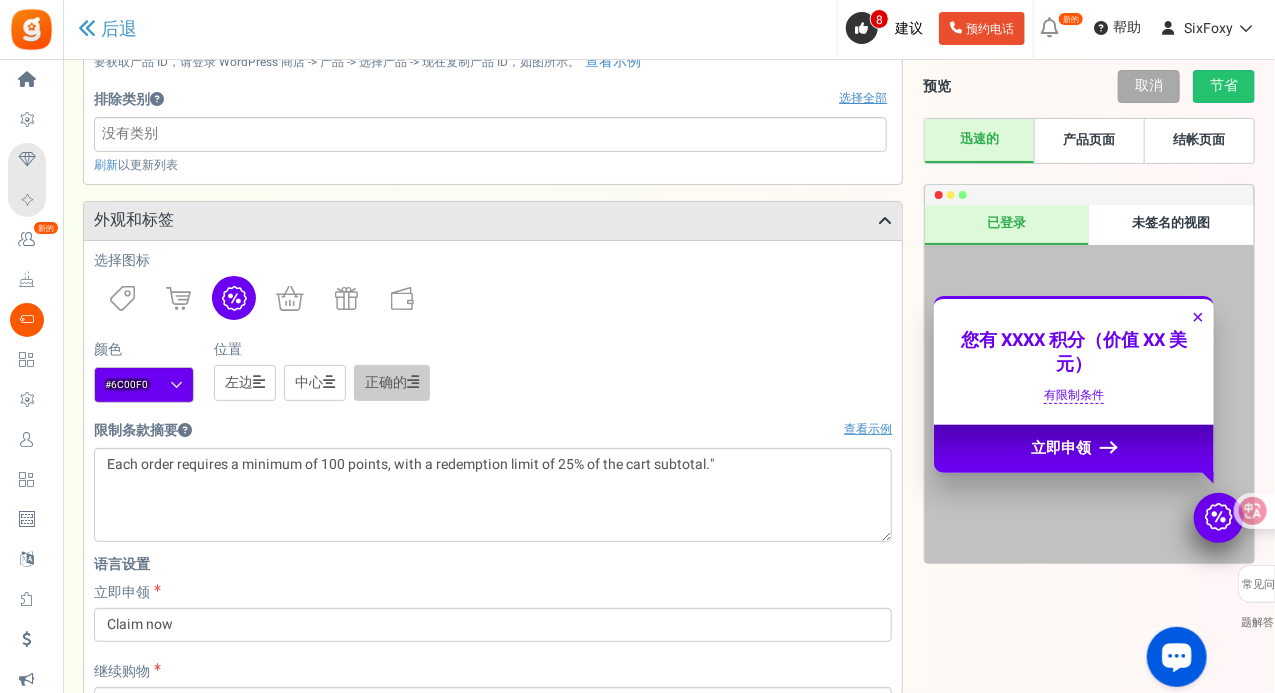 click 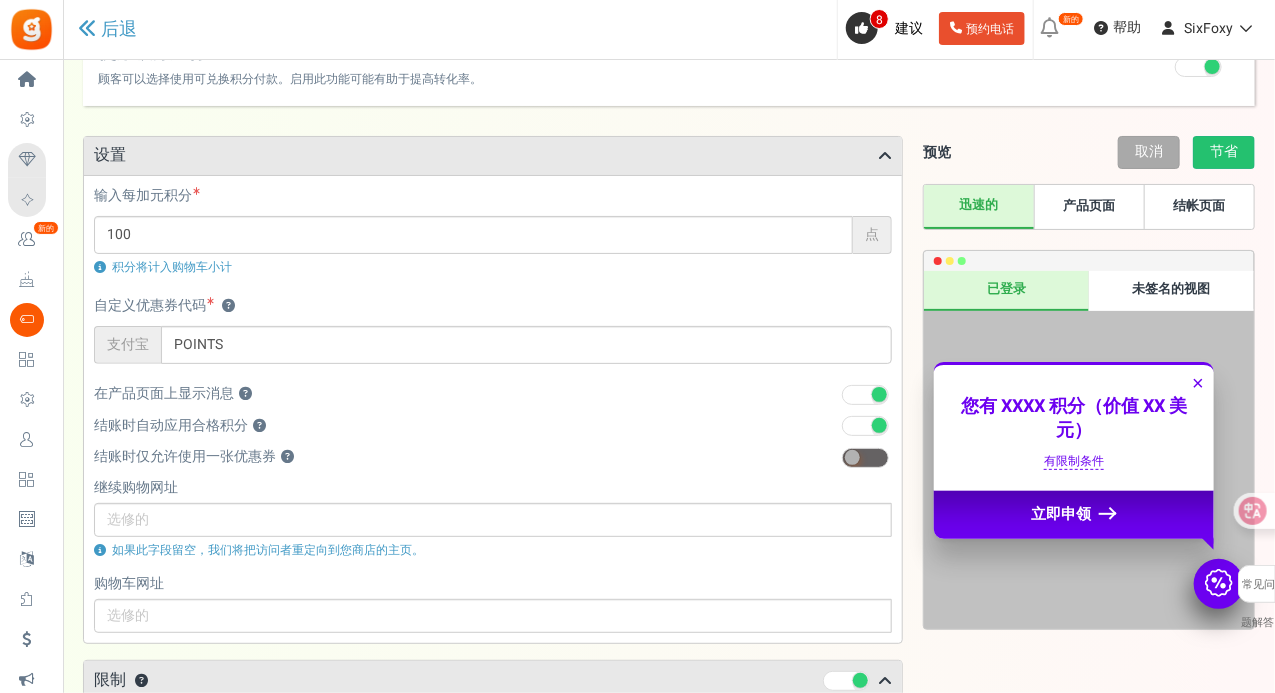 scroll, scrollTop: 0, scrollLeft: 0, axis: both 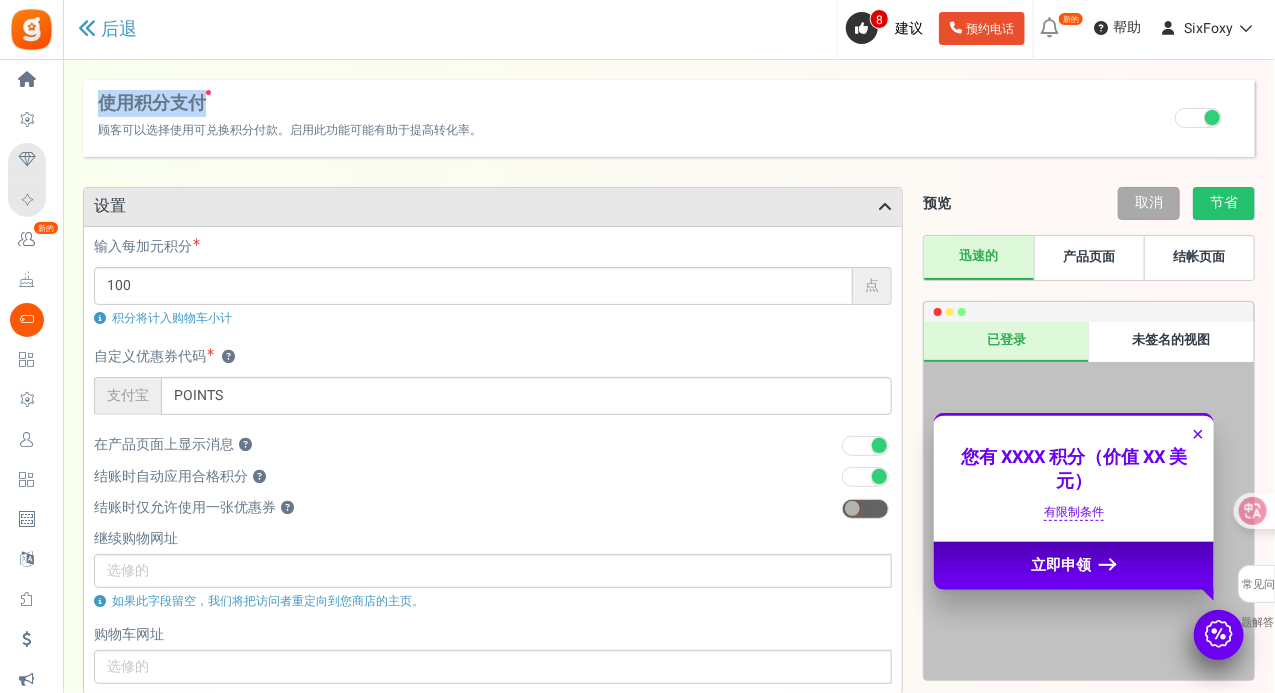 drag, startPoint x: 227, startPoint y: 106, endPoint x: 91, endPoint y: 94, distance: 136.52838 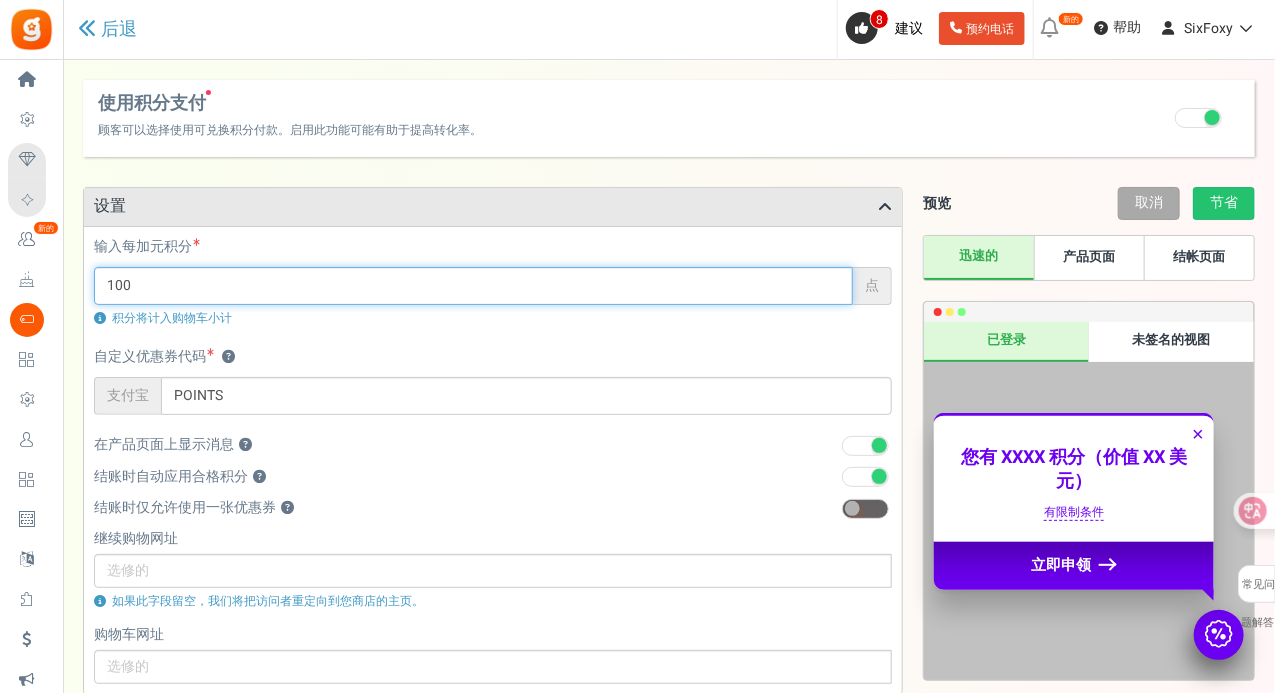 click on "100" at bounding box center (473, 286) 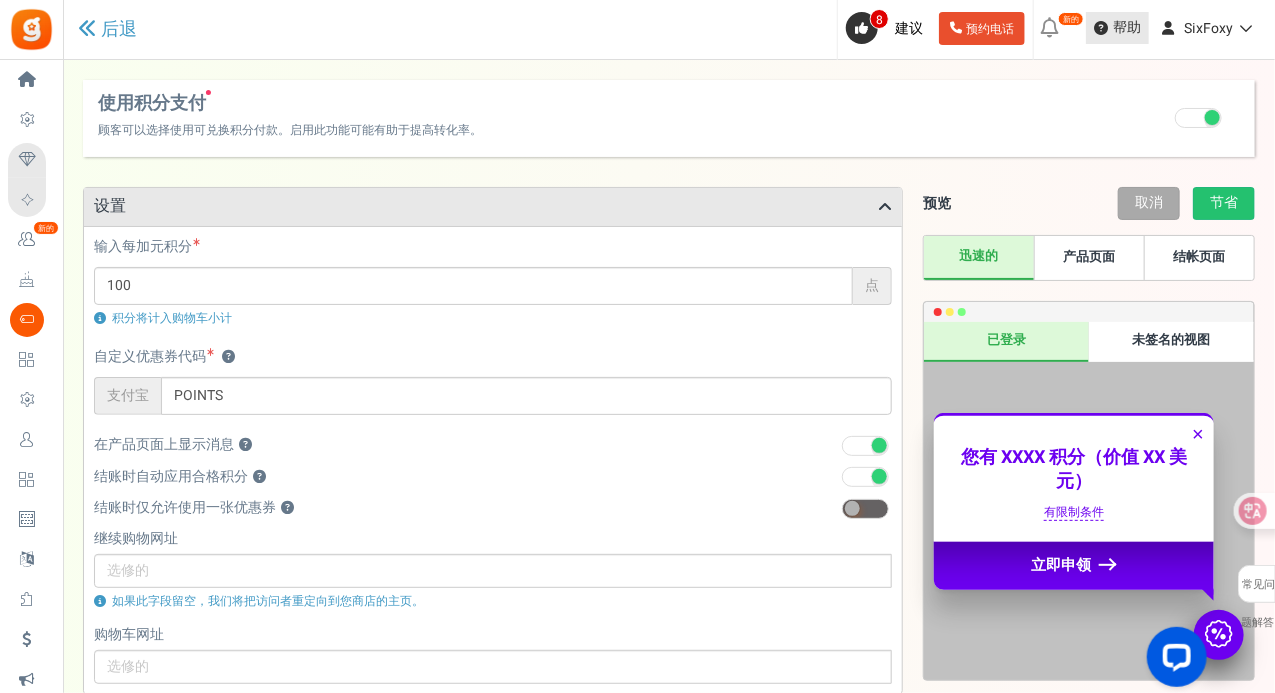 click on "帮助" at bounding box center (1127, 27) 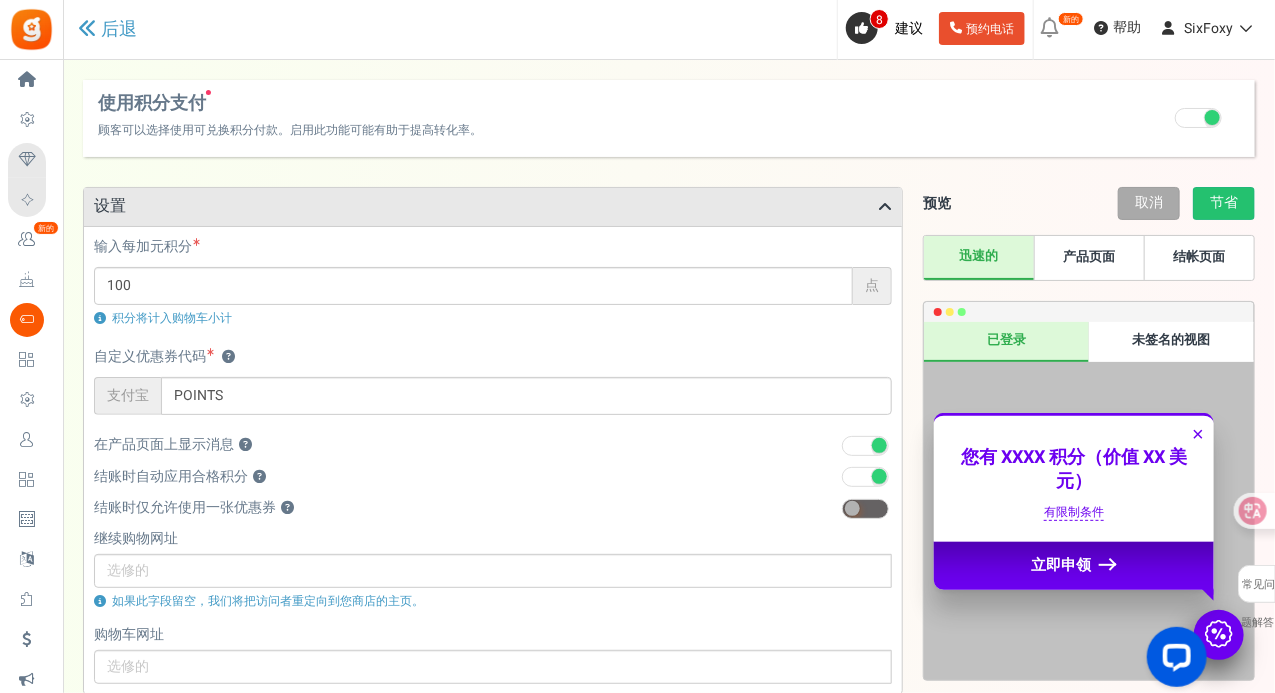 click on "×" at bounding box center (1198, 434) 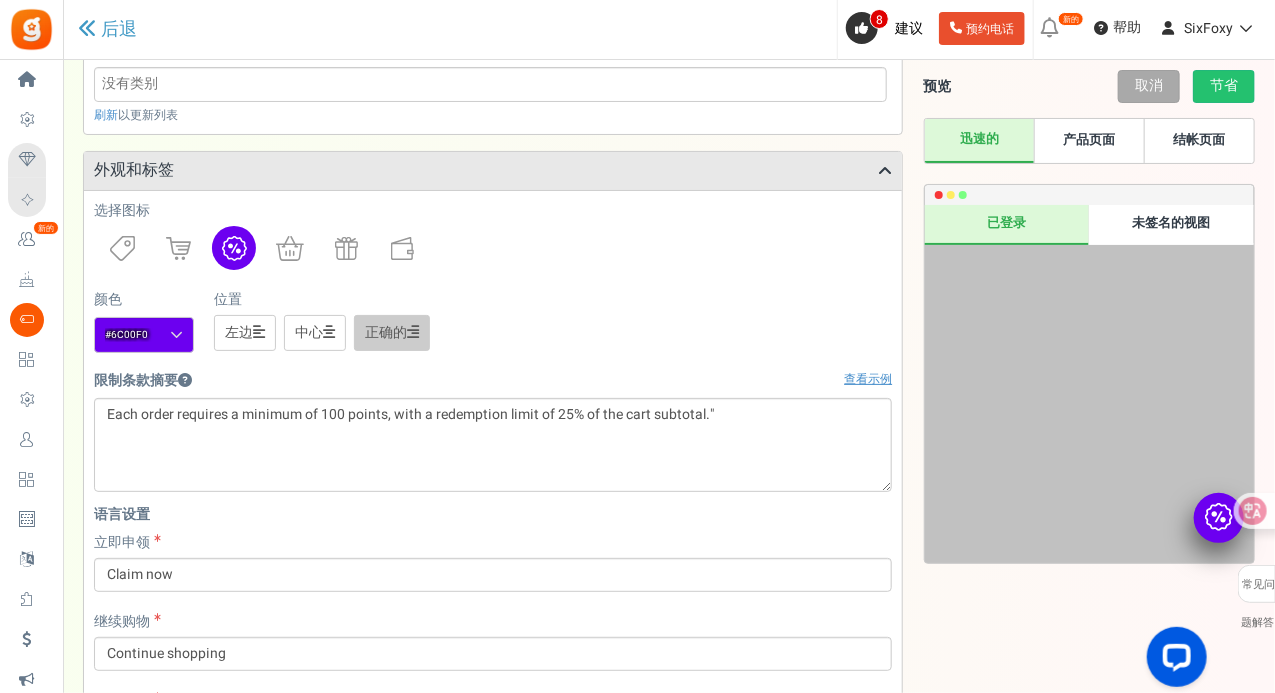 scroll, scrollTop: 1100, scrollLeft: 0, axis: vertical 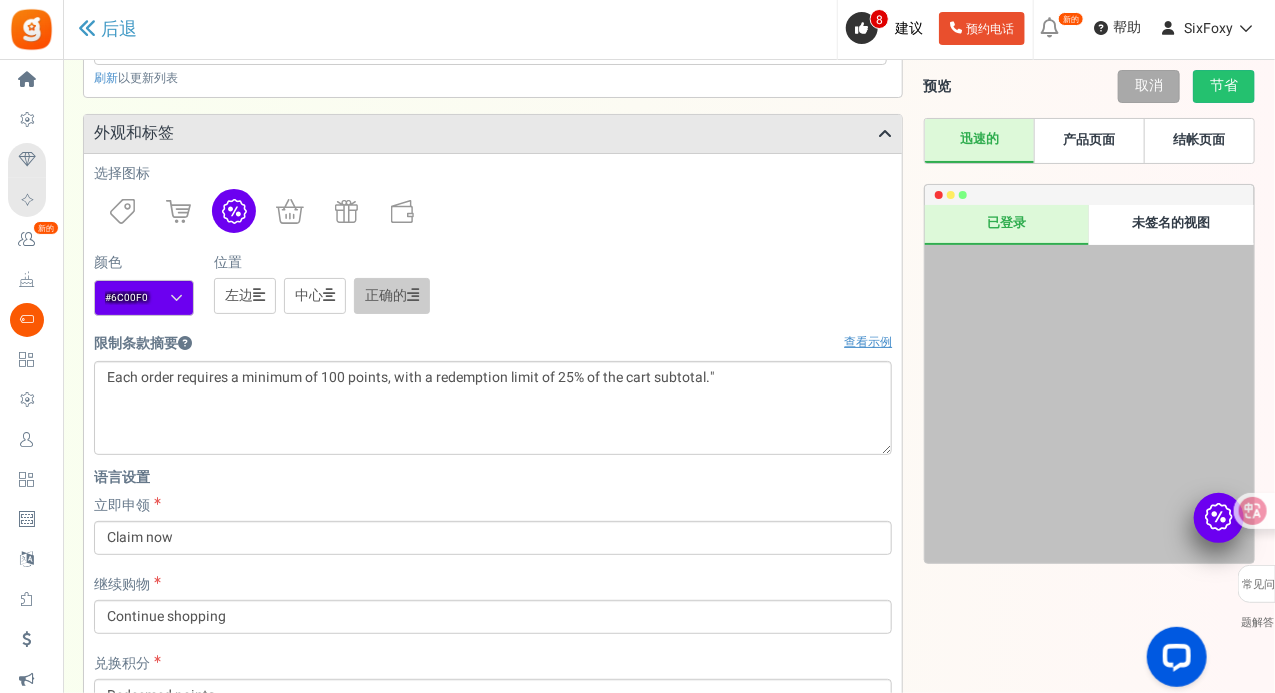 click at bounding box center (234, 211) 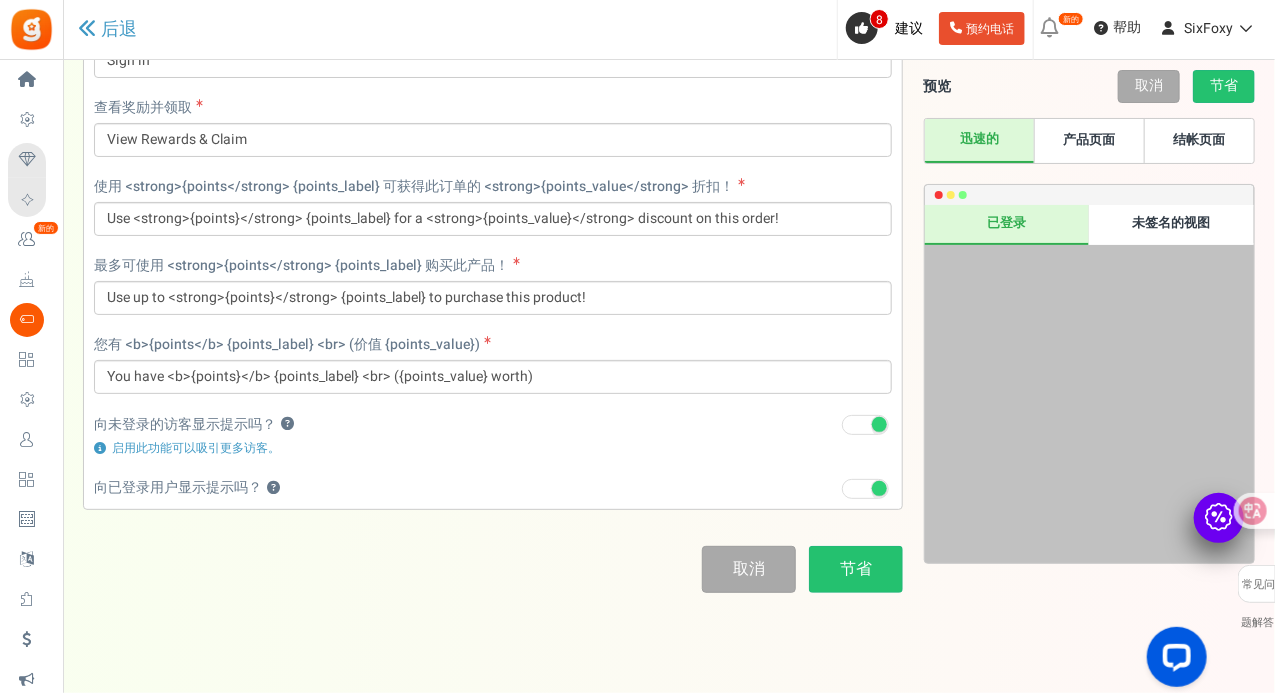 scroll, scrollTop: 1913, scrollLeft: 0, axis: vertical 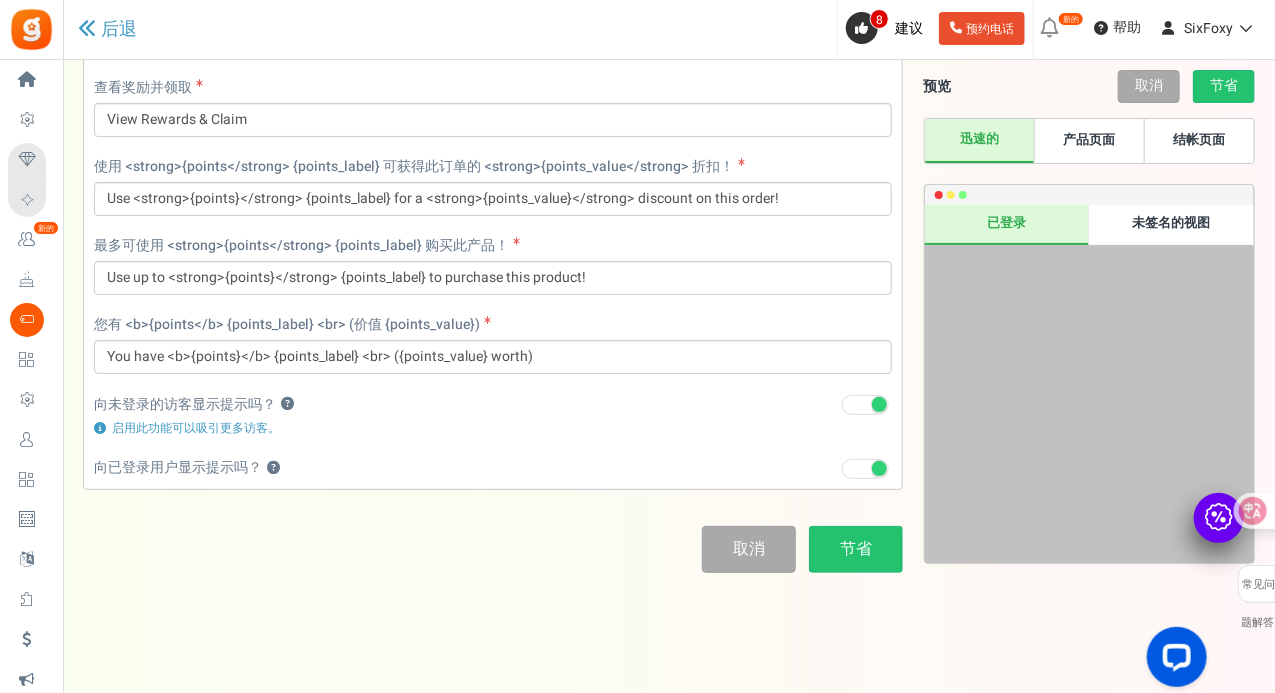 click at bounding box center (879, 404) 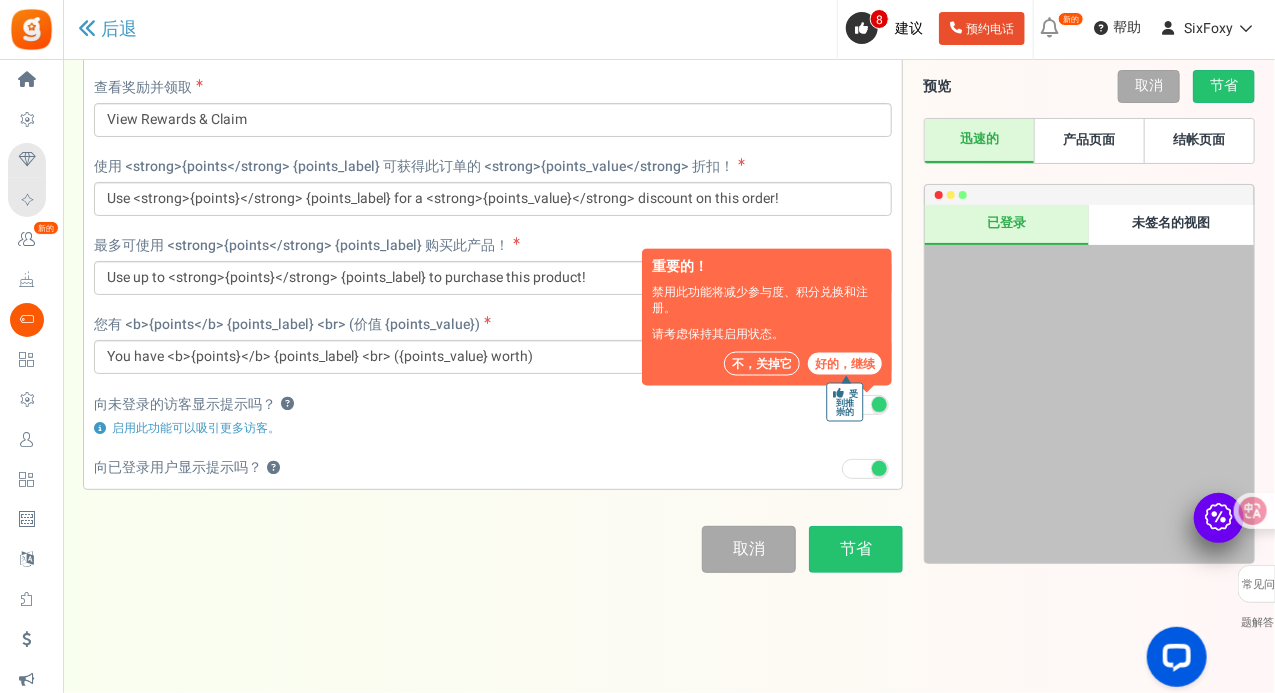 click on "不，关掉它" at bounding box center (762, 364) 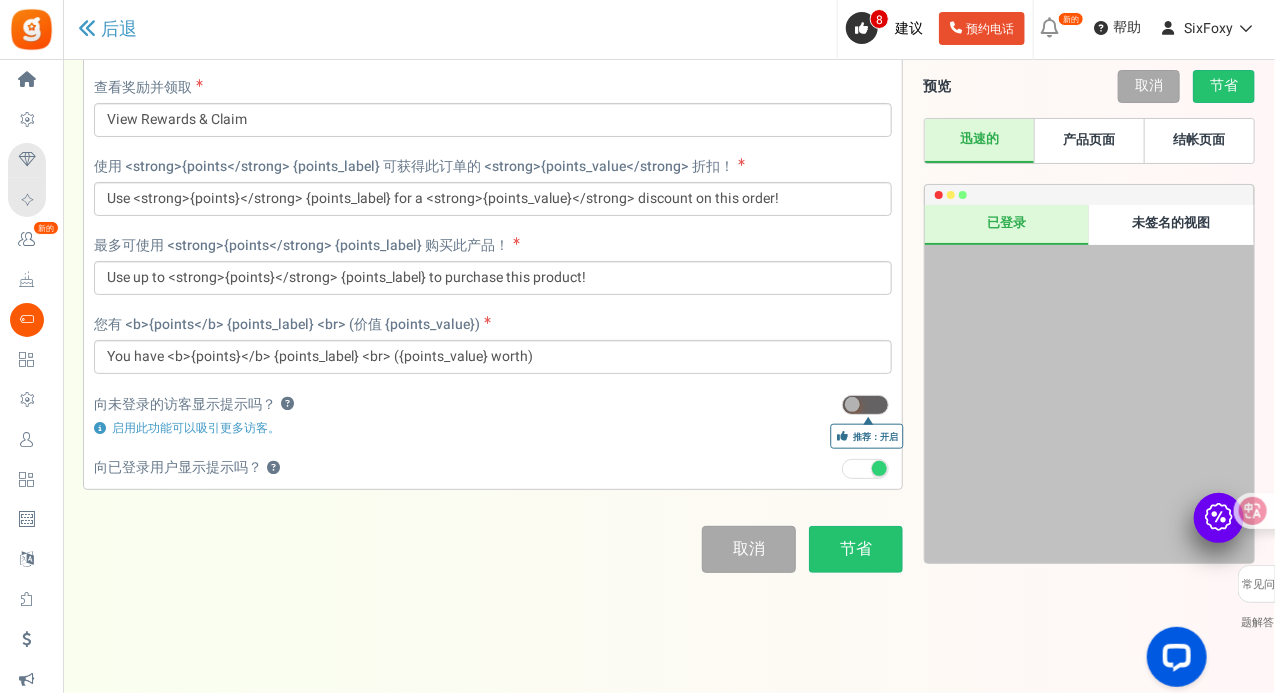 click at bounding box center (865, 469) 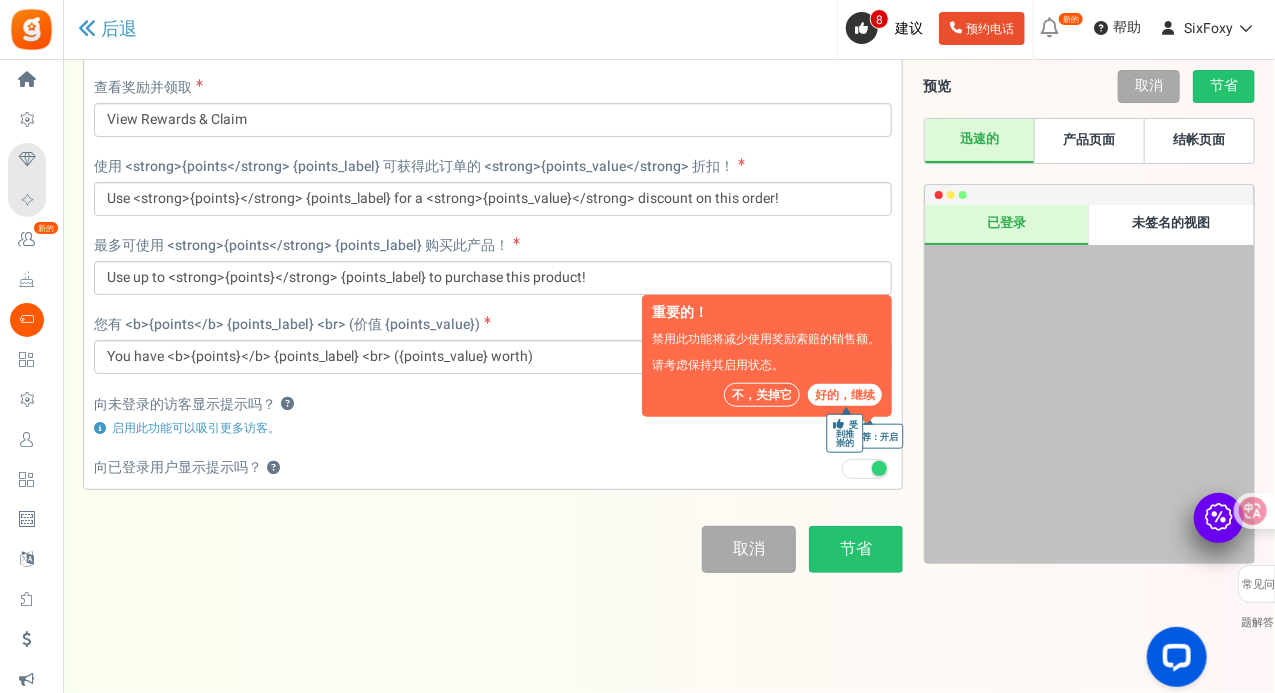 click on "不，关掉它" at bounding box center (762, 394) 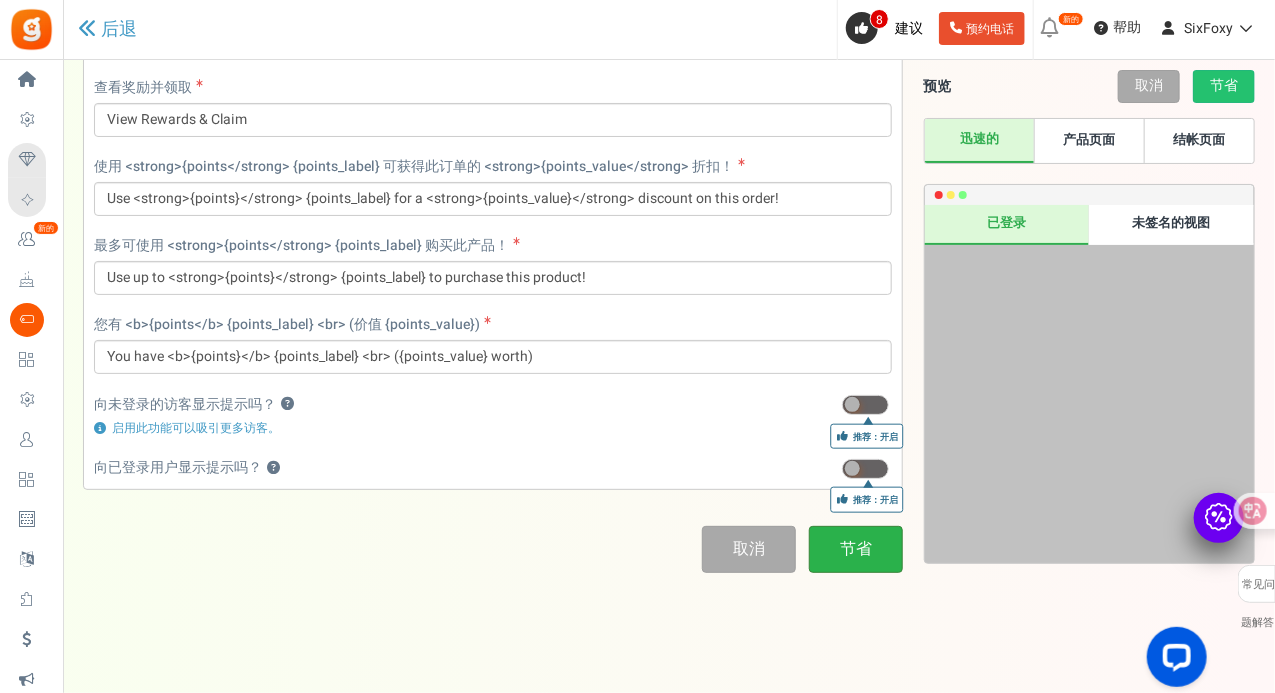 click on "节省" at bounding box center (856, 549) 